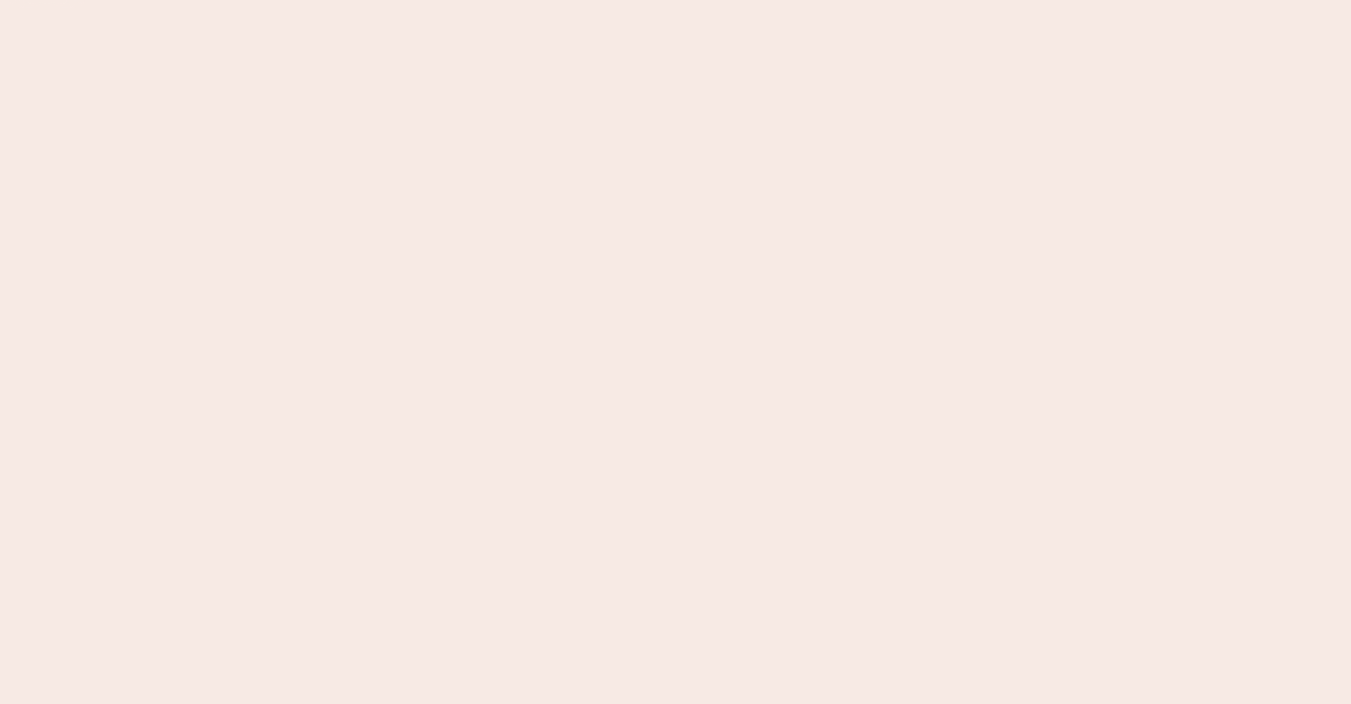 scroll, scrollTop: 0, scrollLeft: 0, axis: both 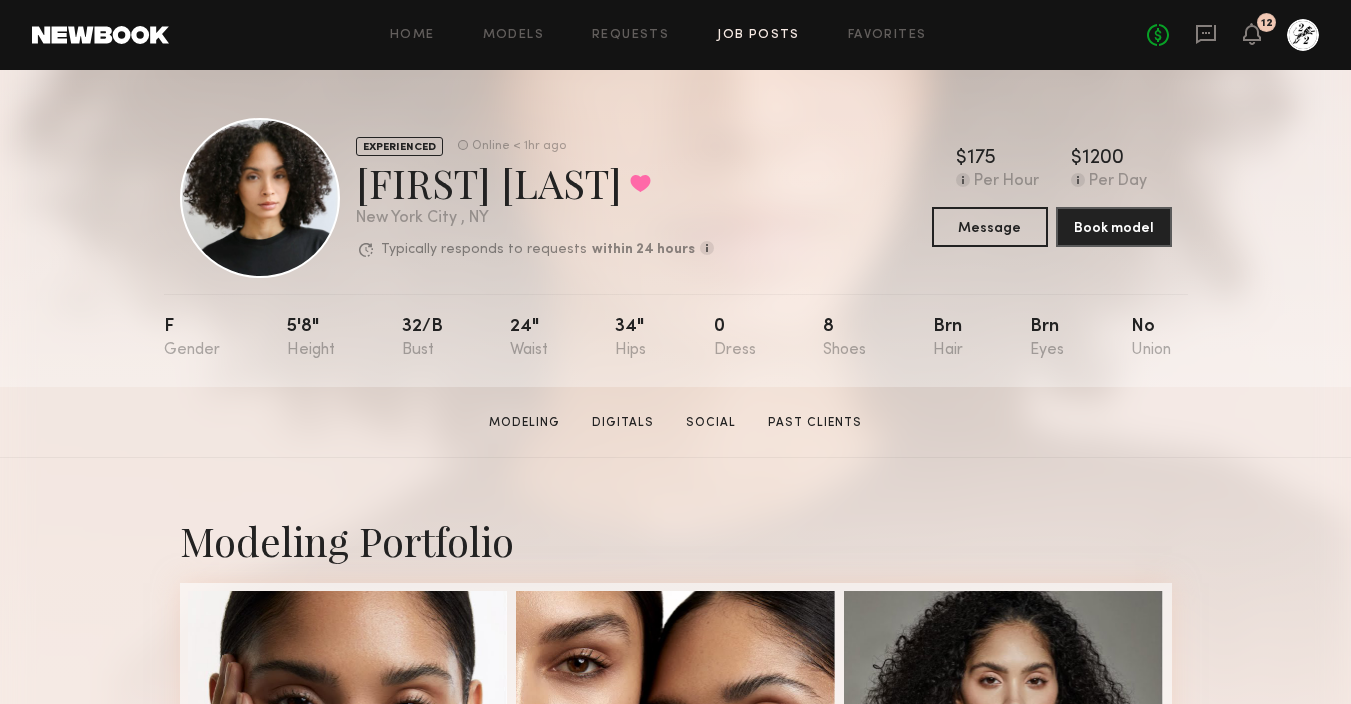 click on "Job Posts" 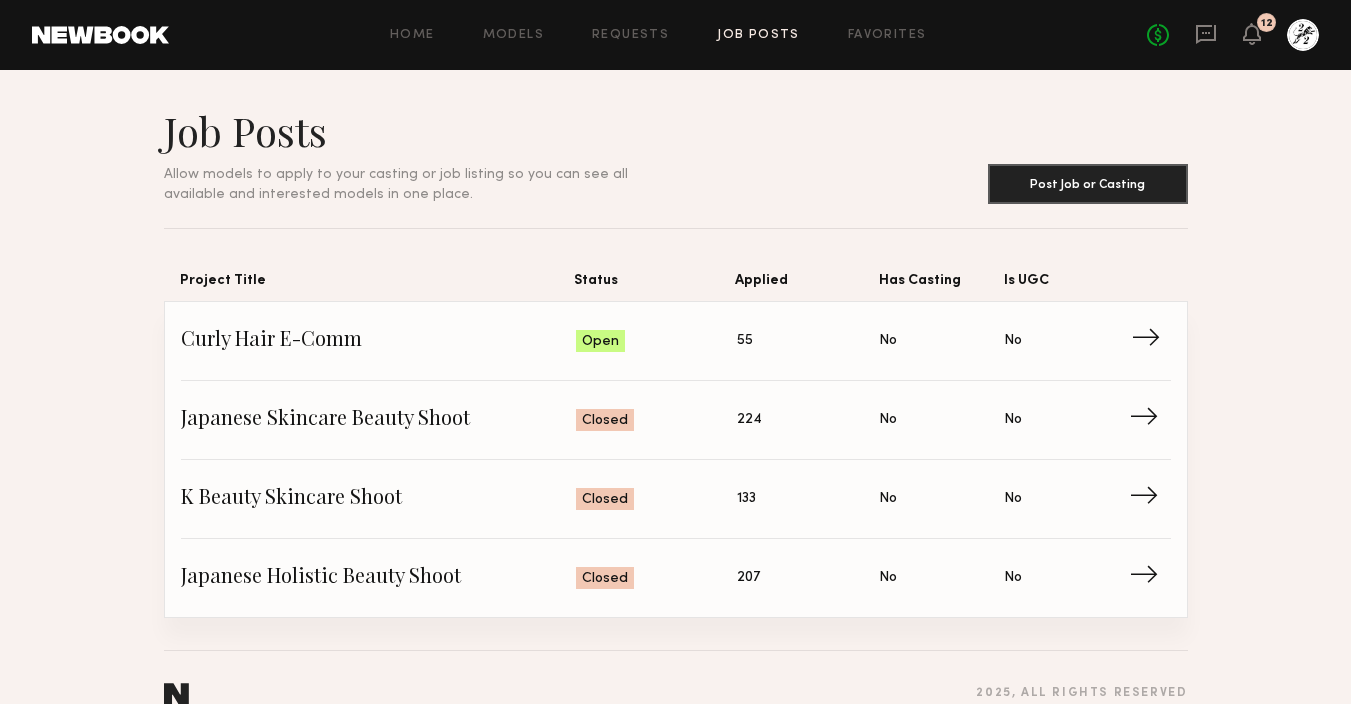 click on "Applied: 55" 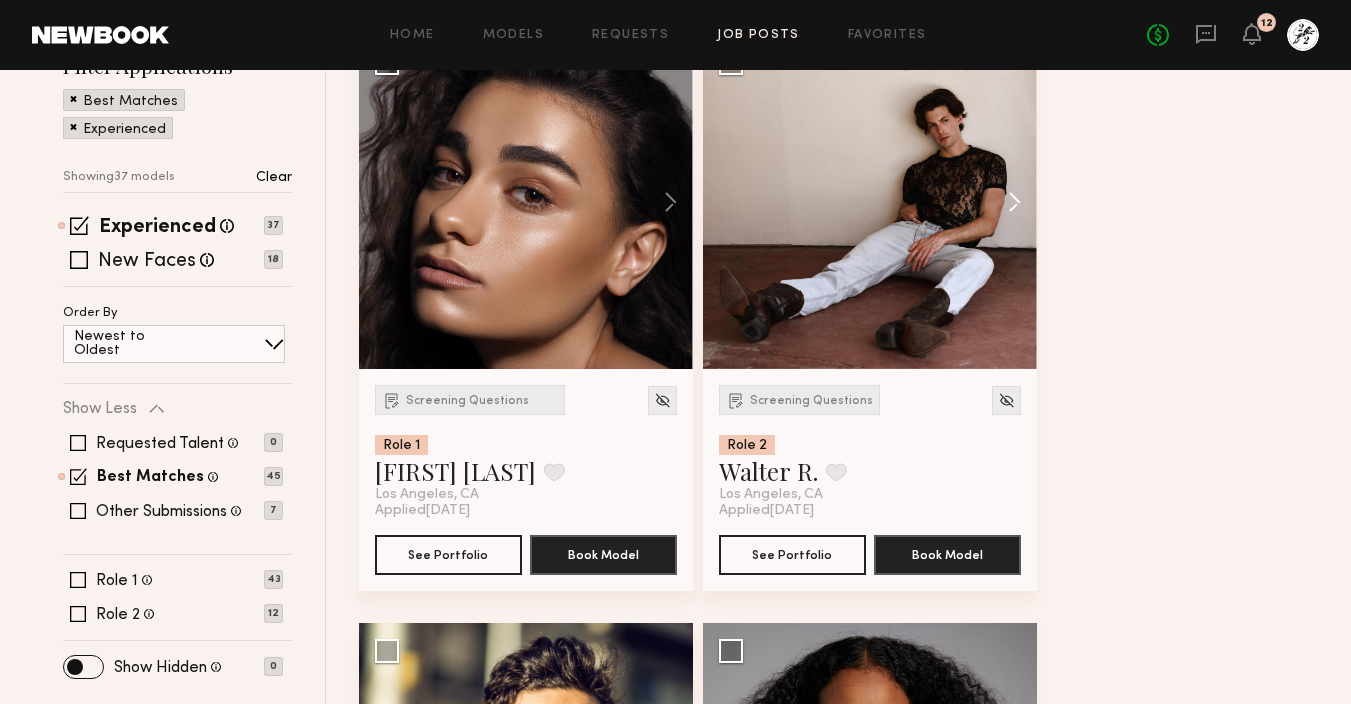 scroll, scrollTop: 234, scrollLeft: 0, axis: vertical 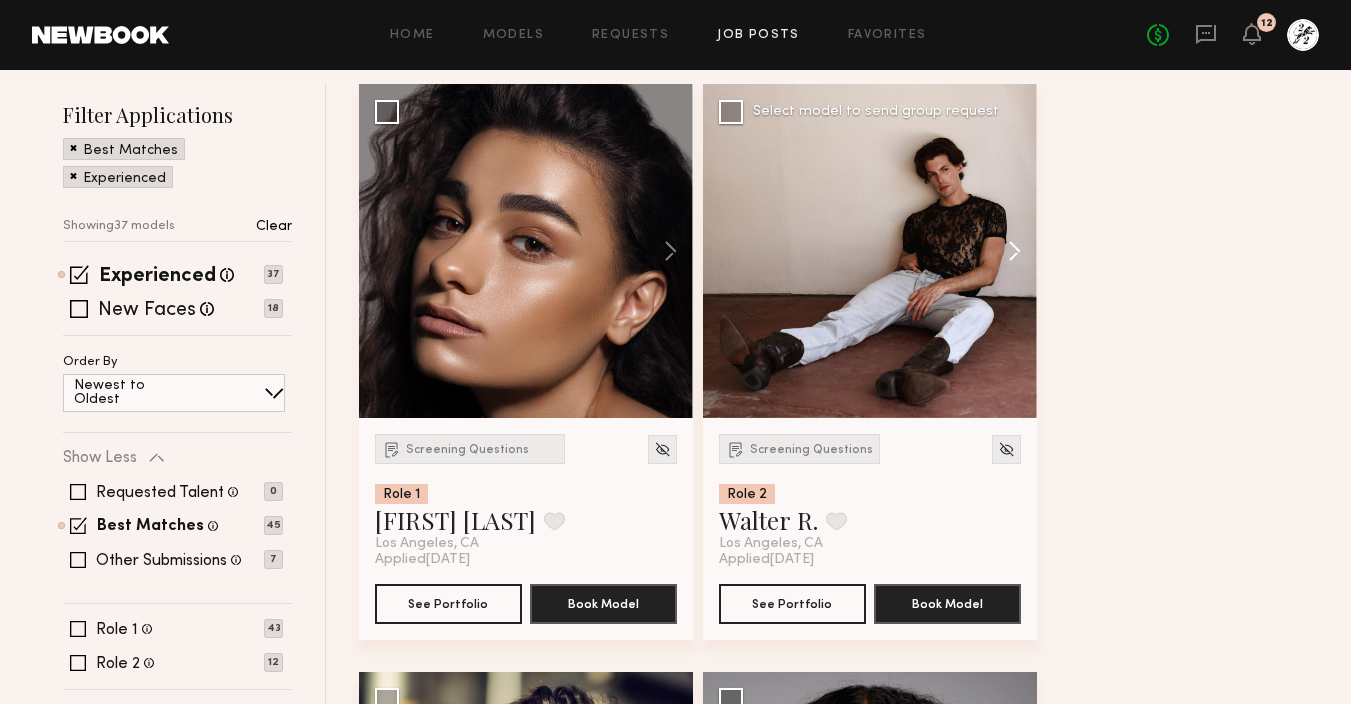 click 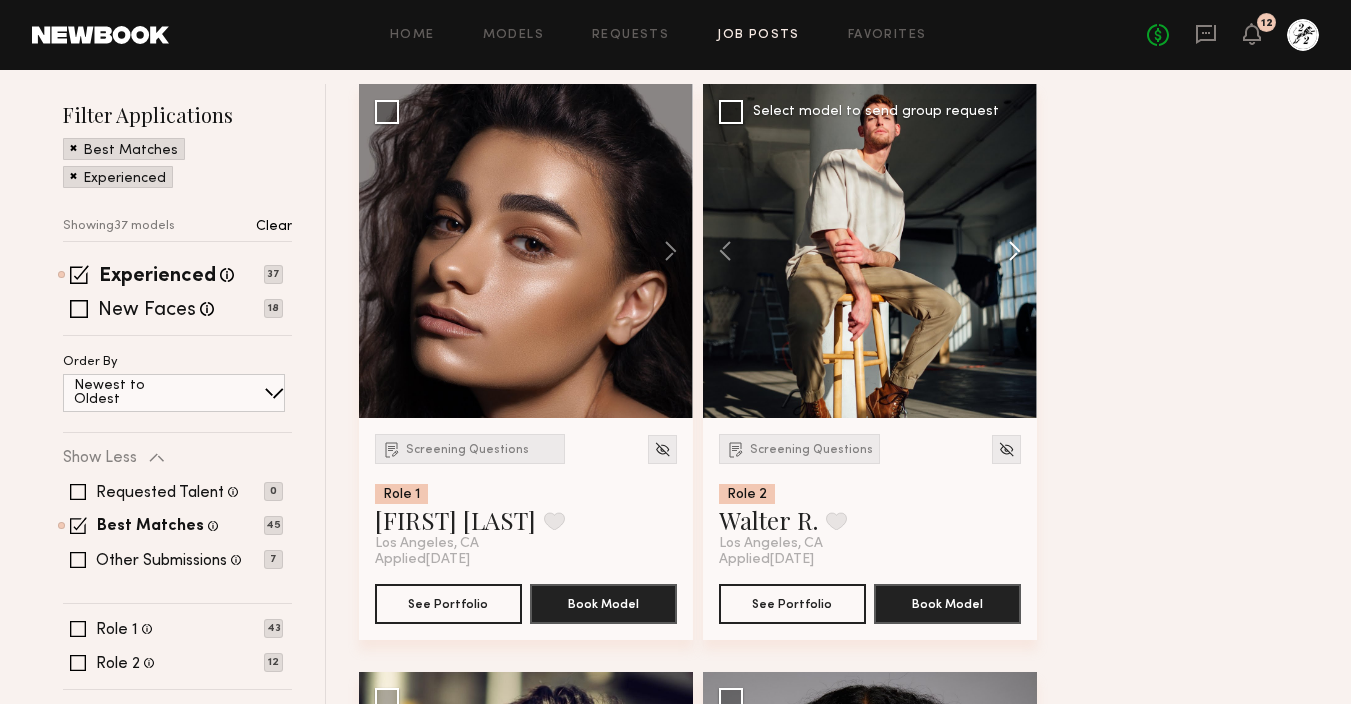 click 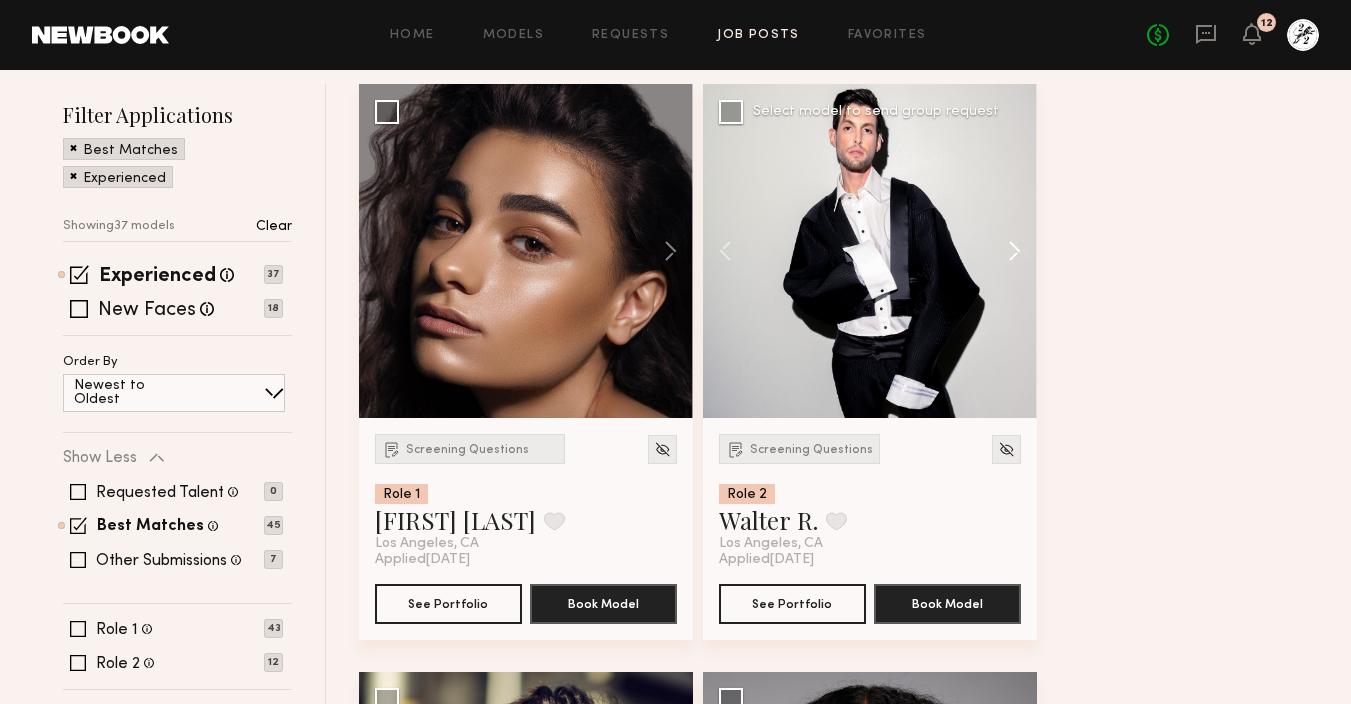 click 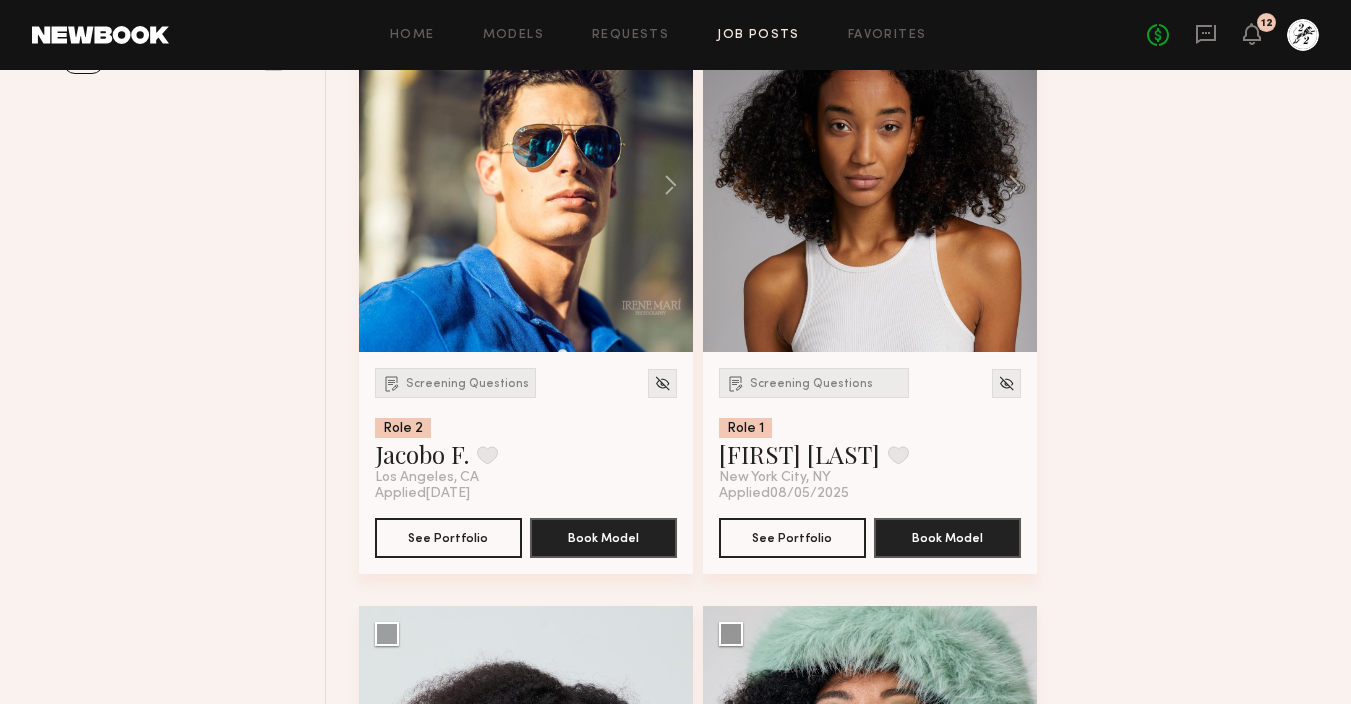 scroll, scrollTop: 884, scrollLeft: 0, axis: vertical 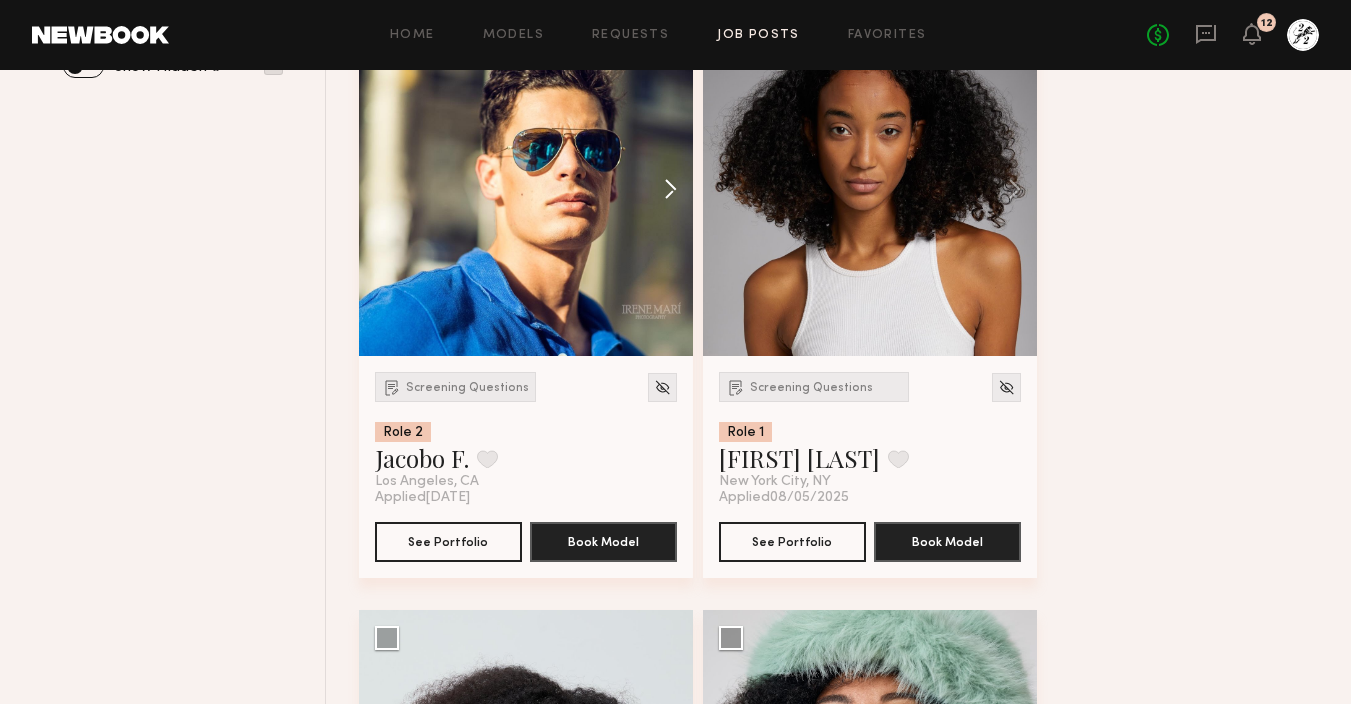 click 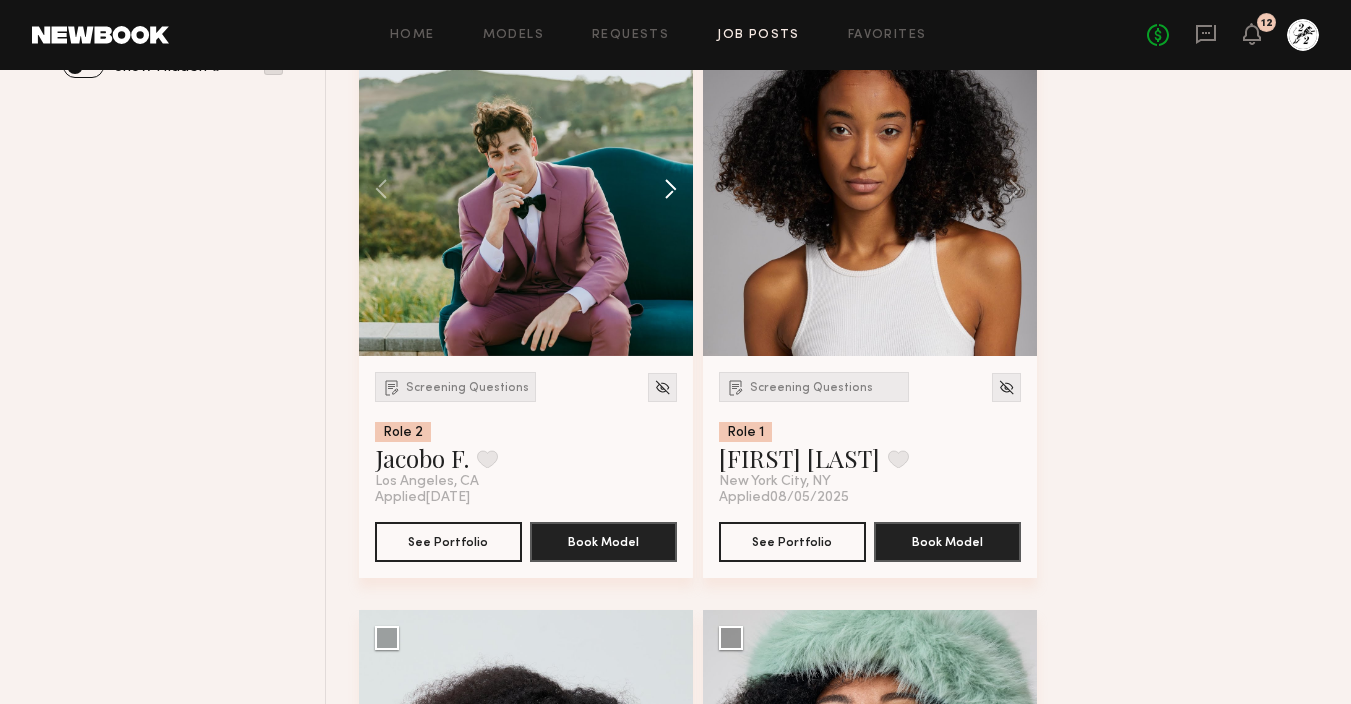 click 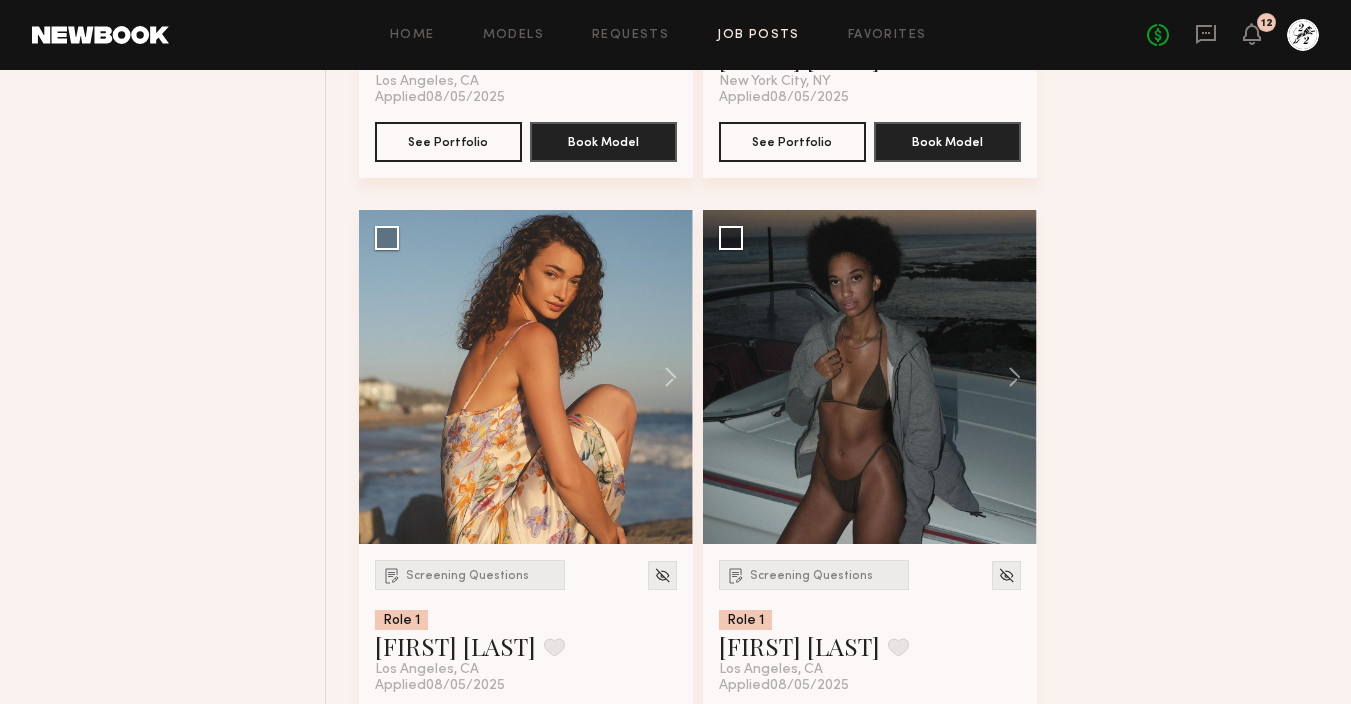 scroll, scrollTop: 2462, scrollLeft: 0, axis: vertical 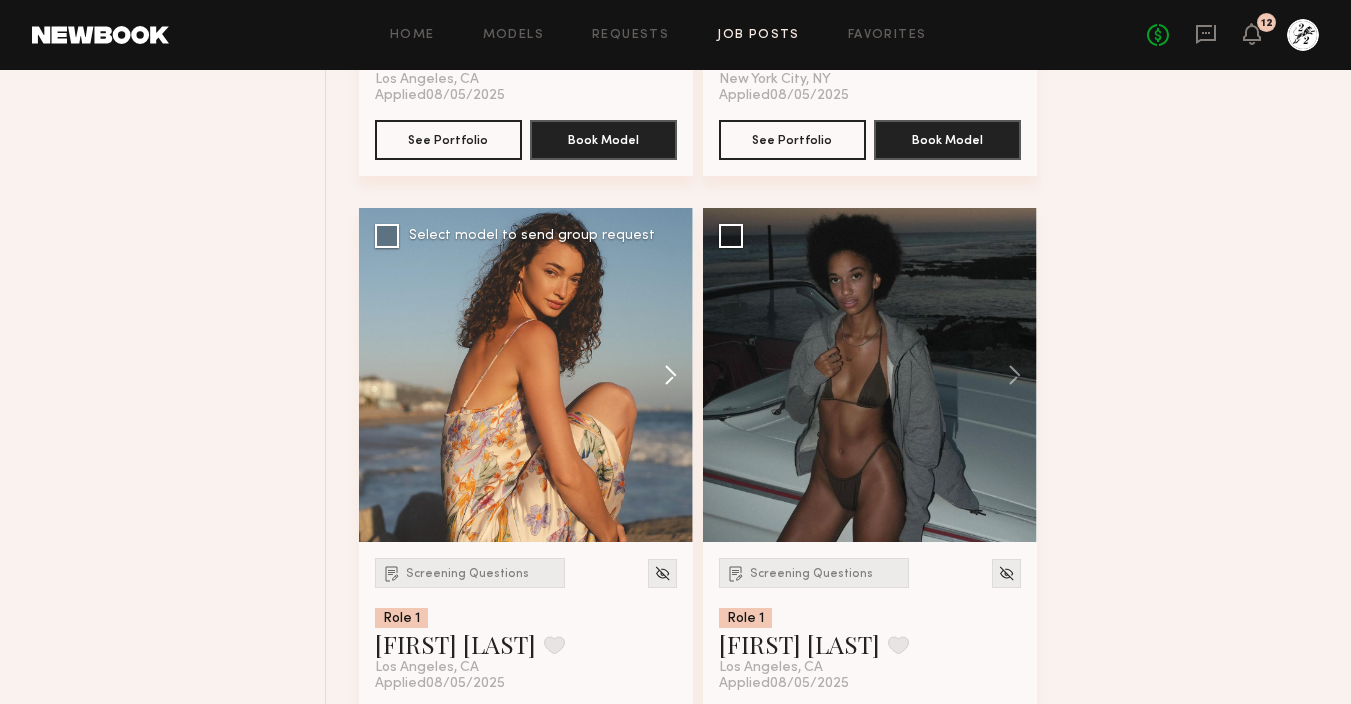 click 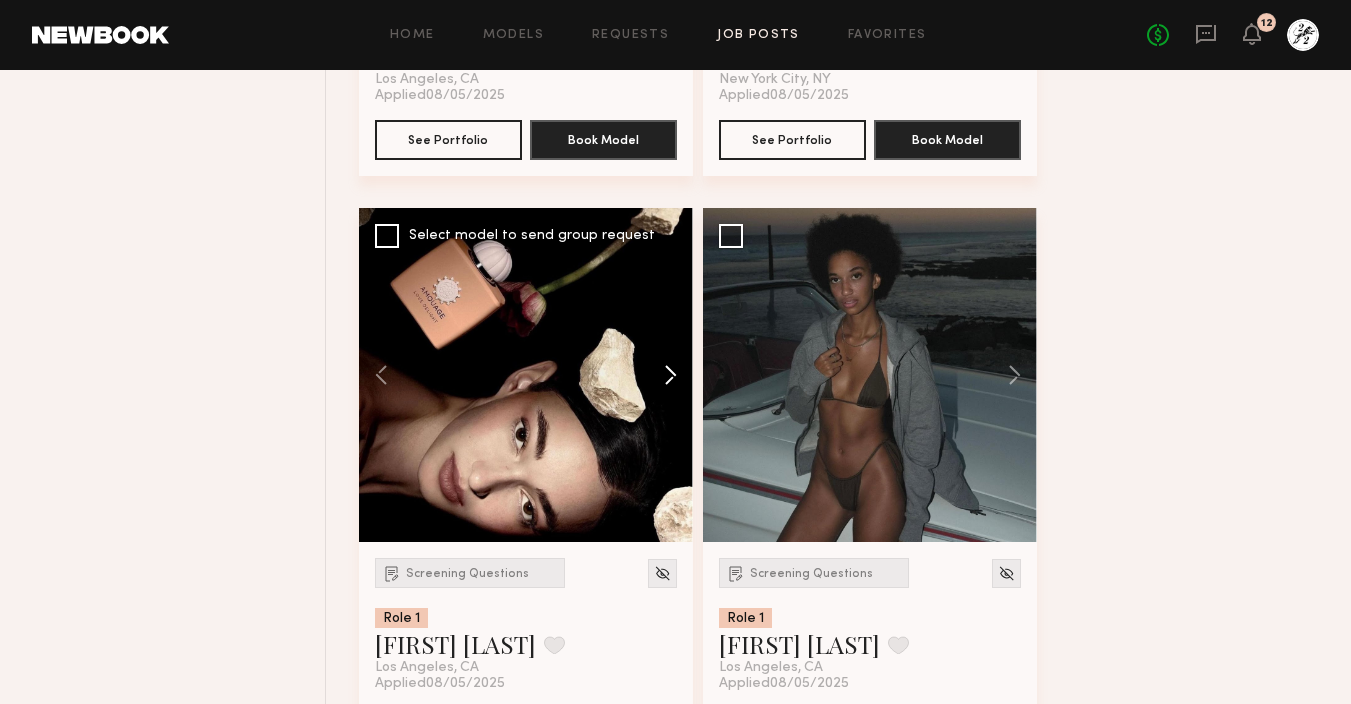 click 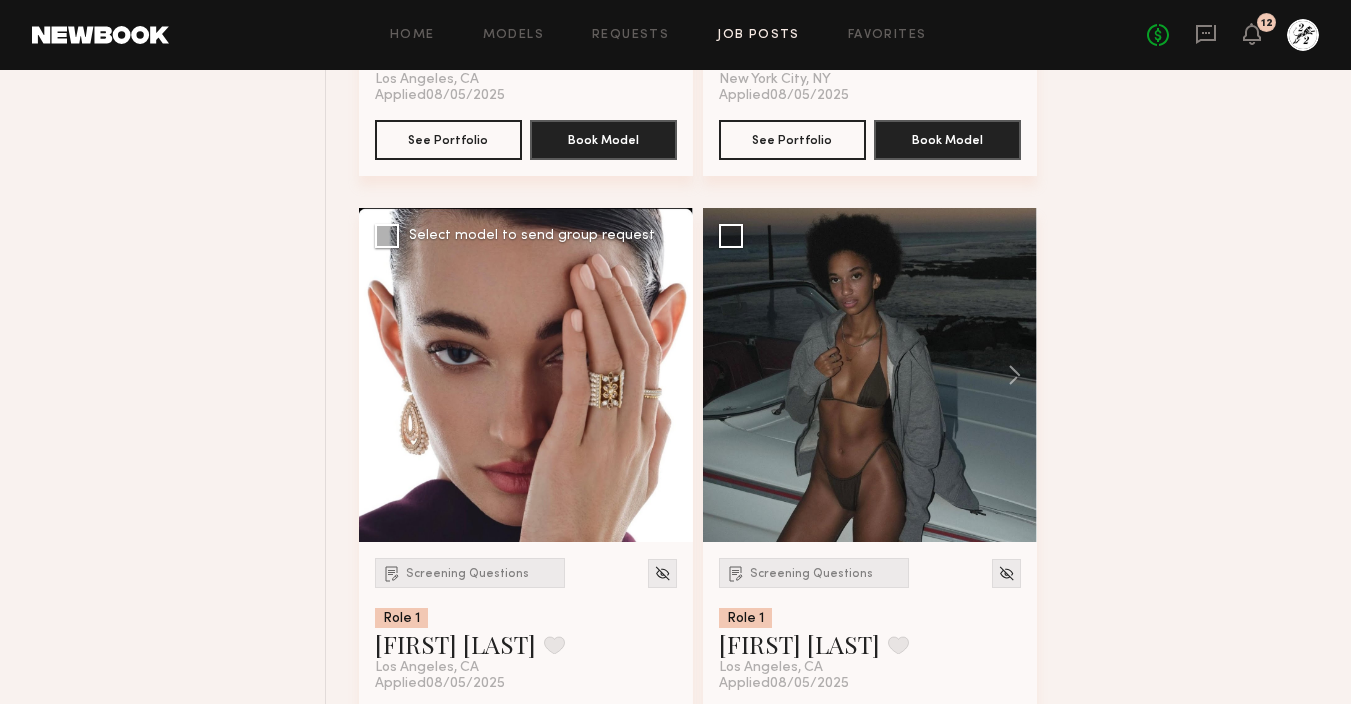 click 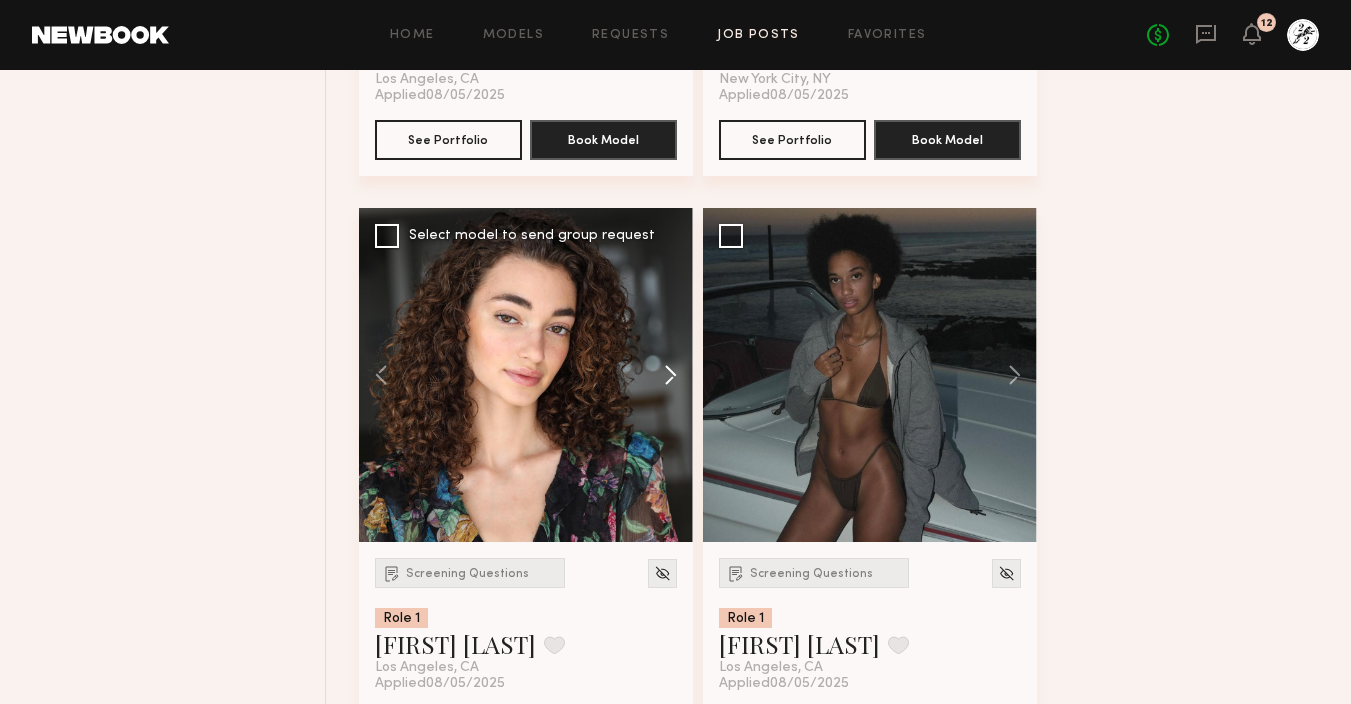 click 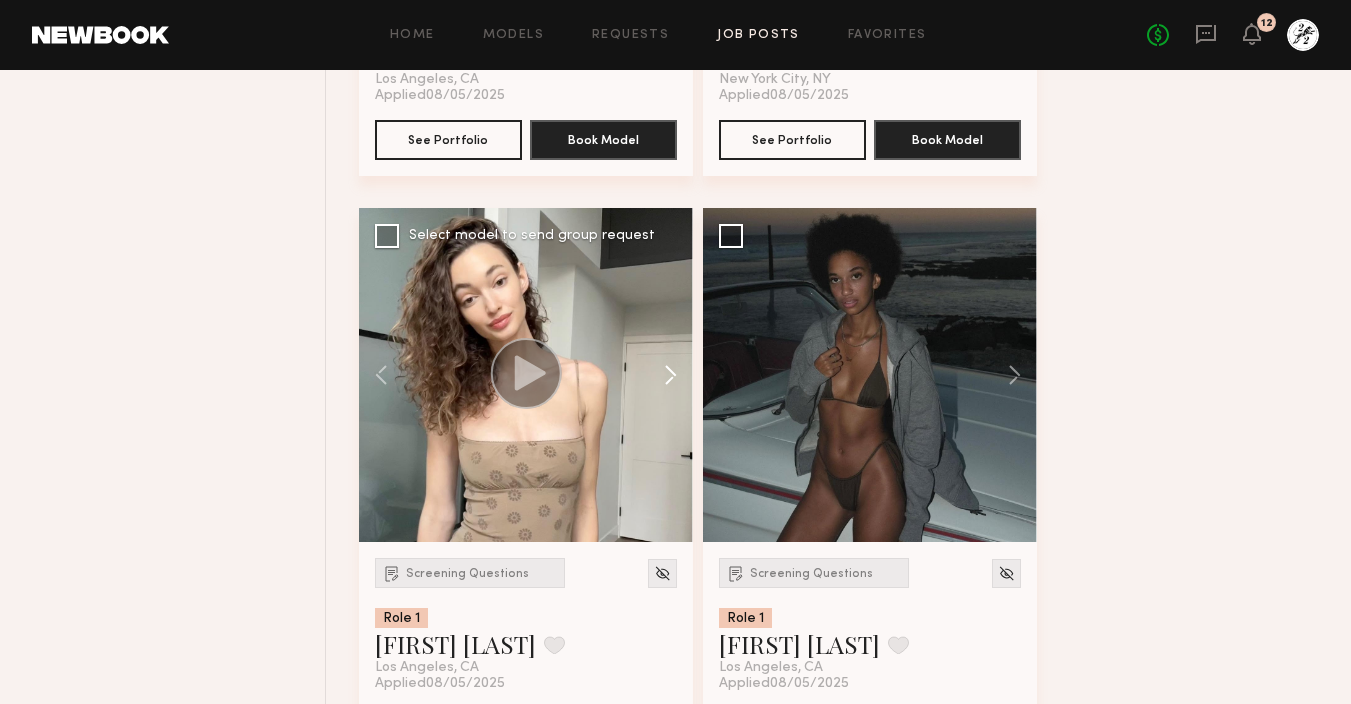 click 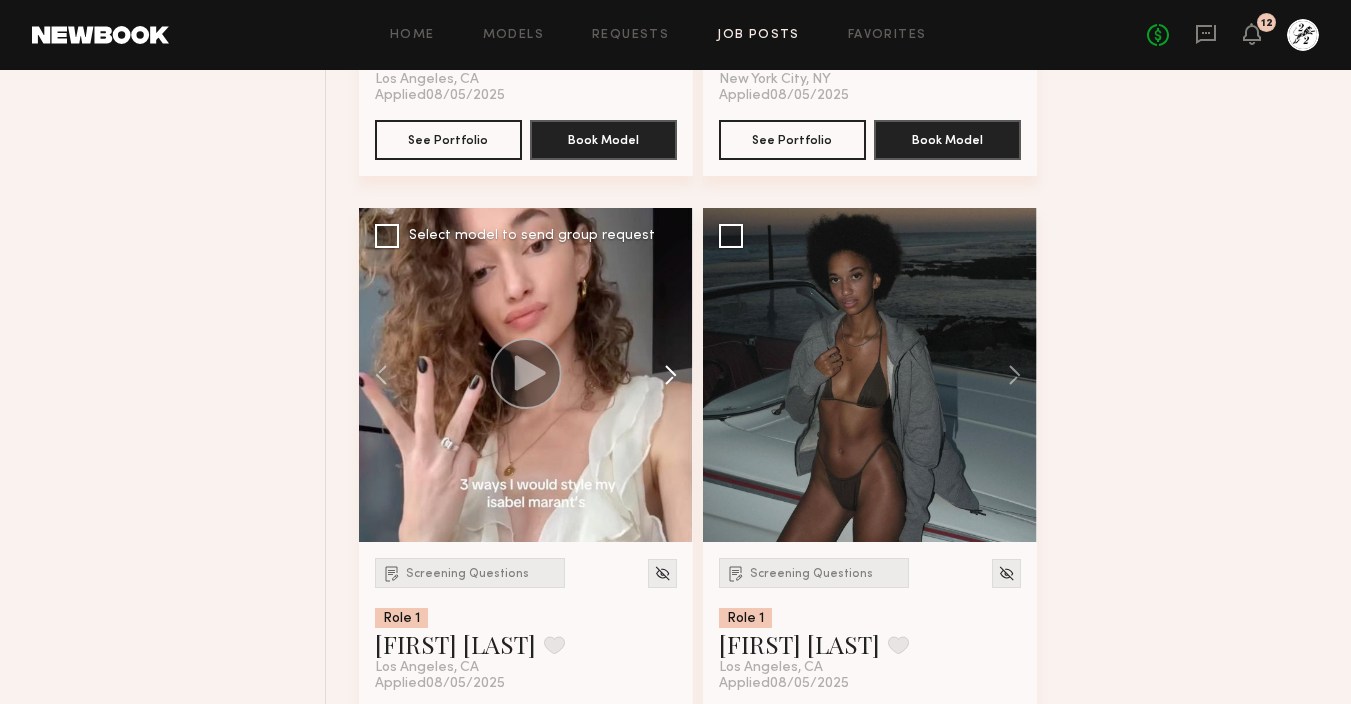 click 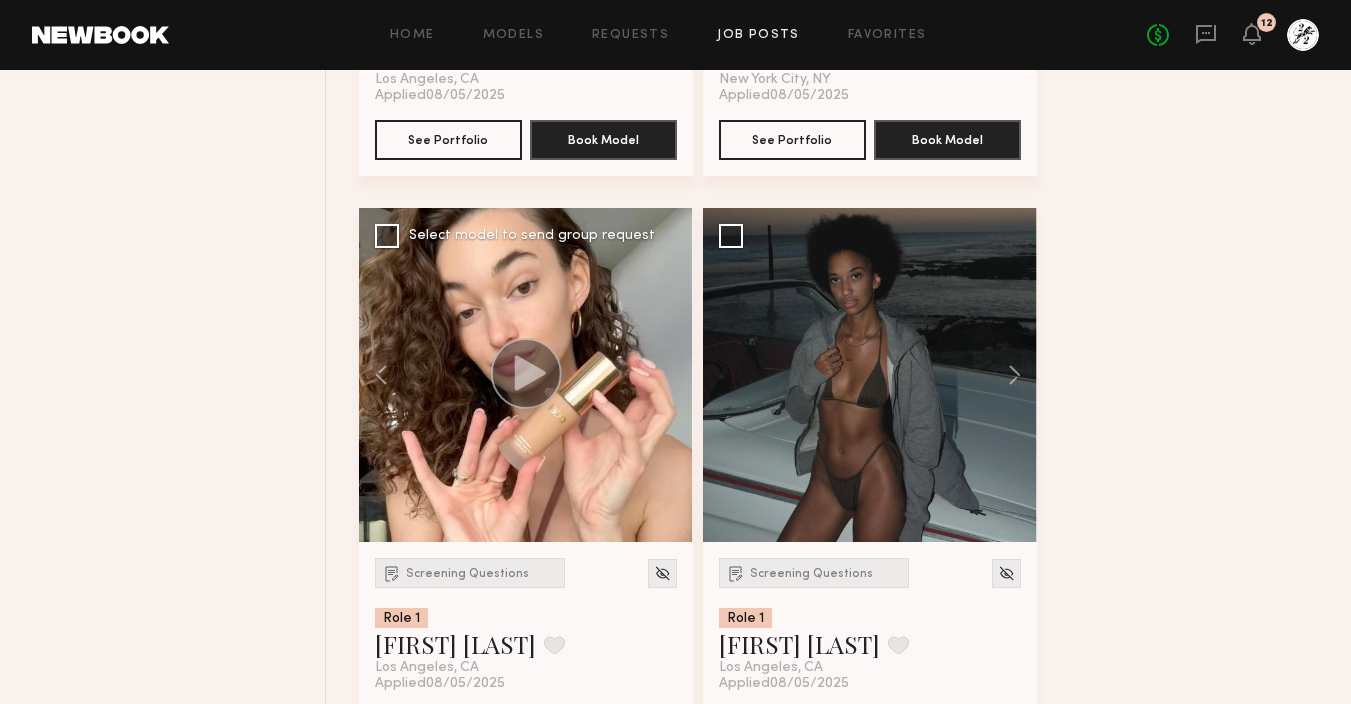 click 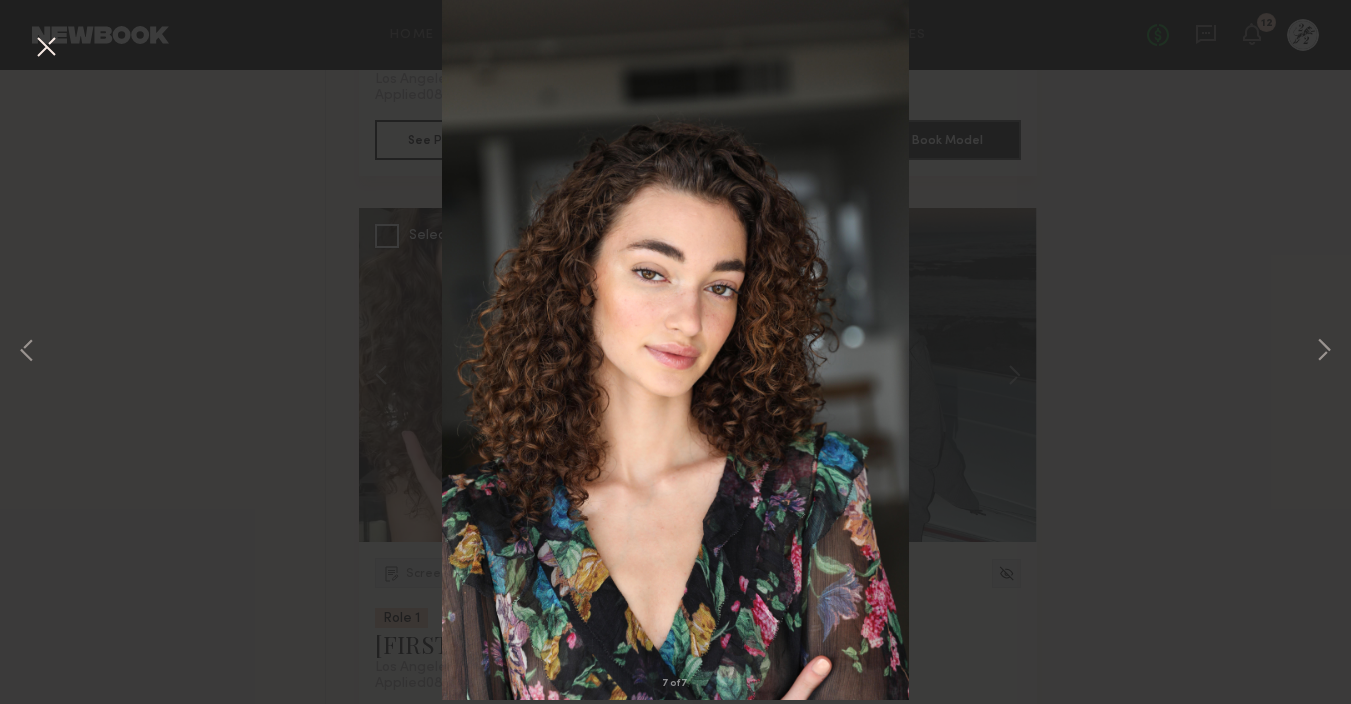 click at bounding box center [46, 48] 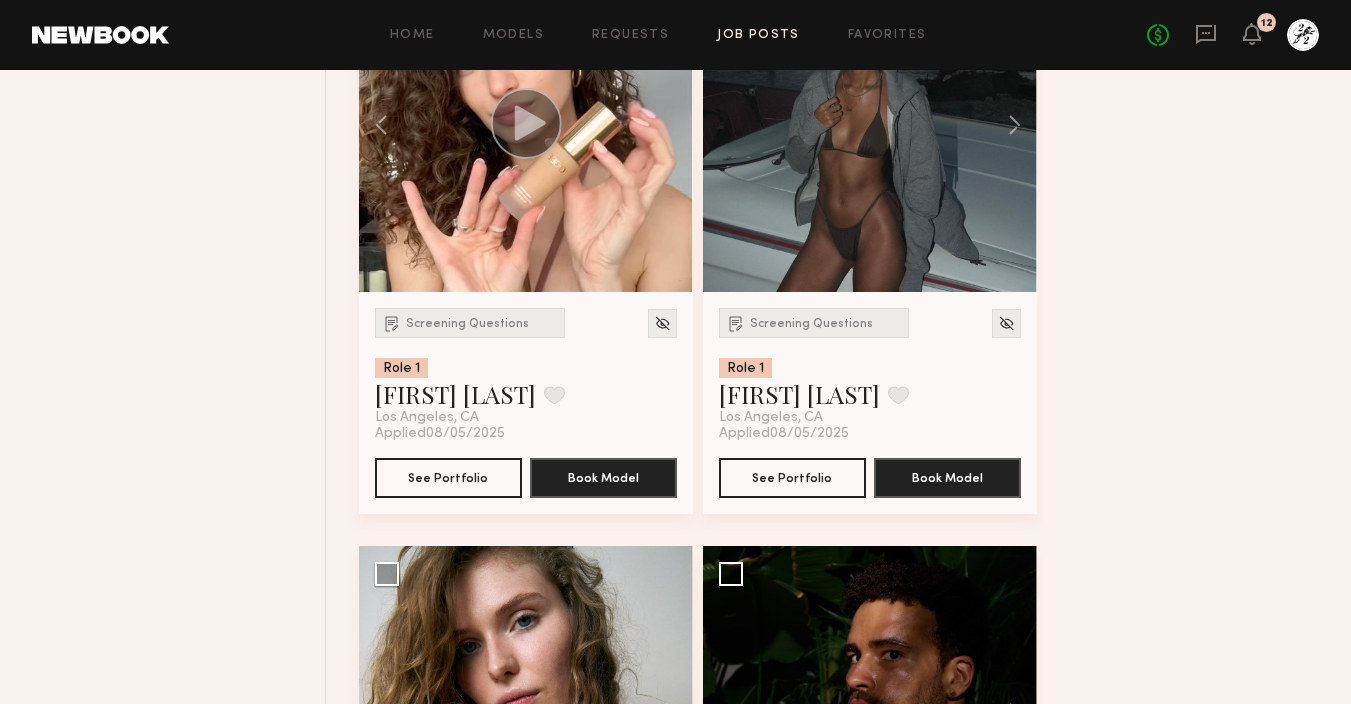 scroll, scrollTop: 2582, scrollLeft: 0, axis: vertical 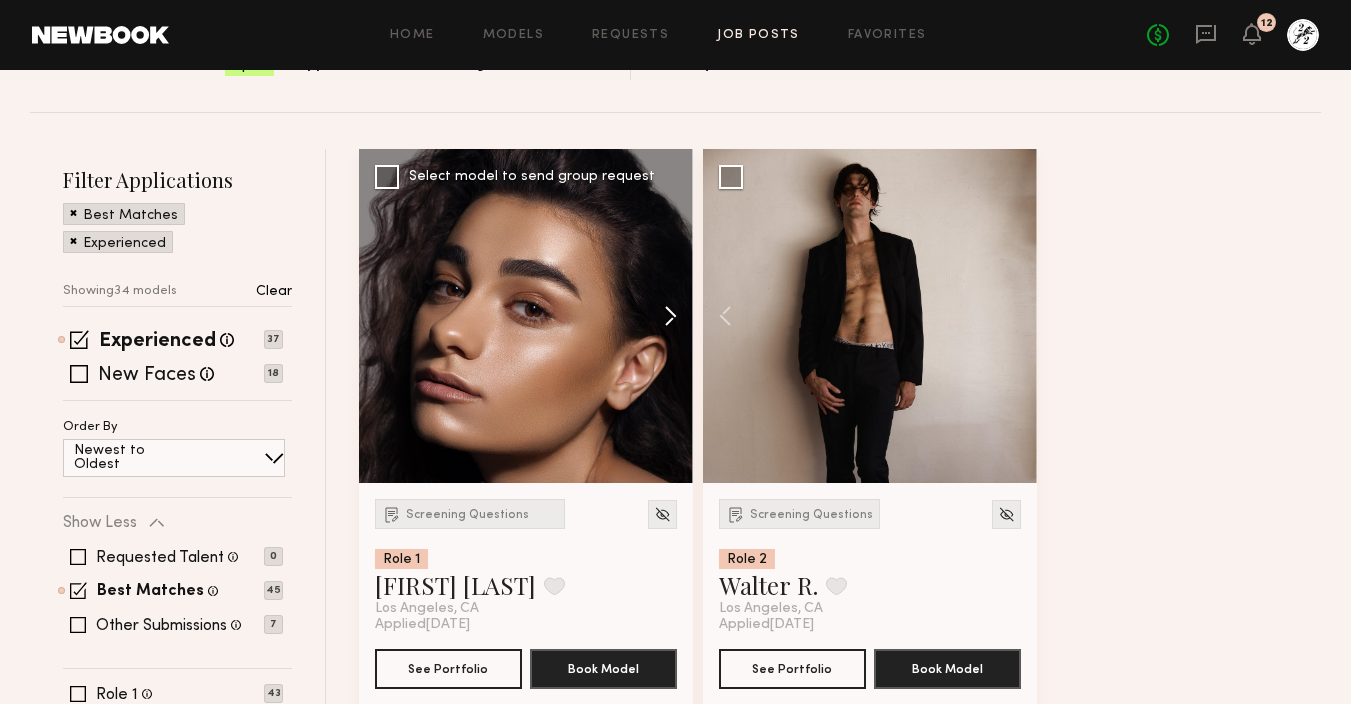 click 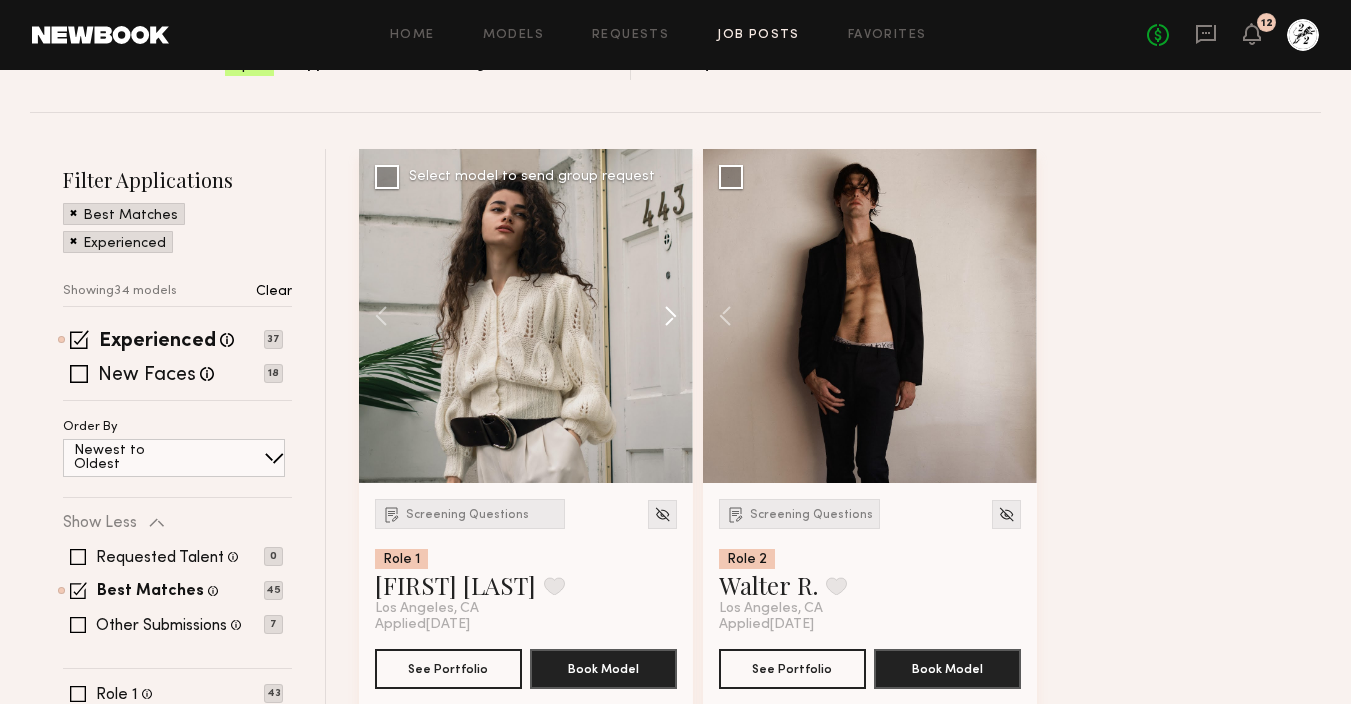 click 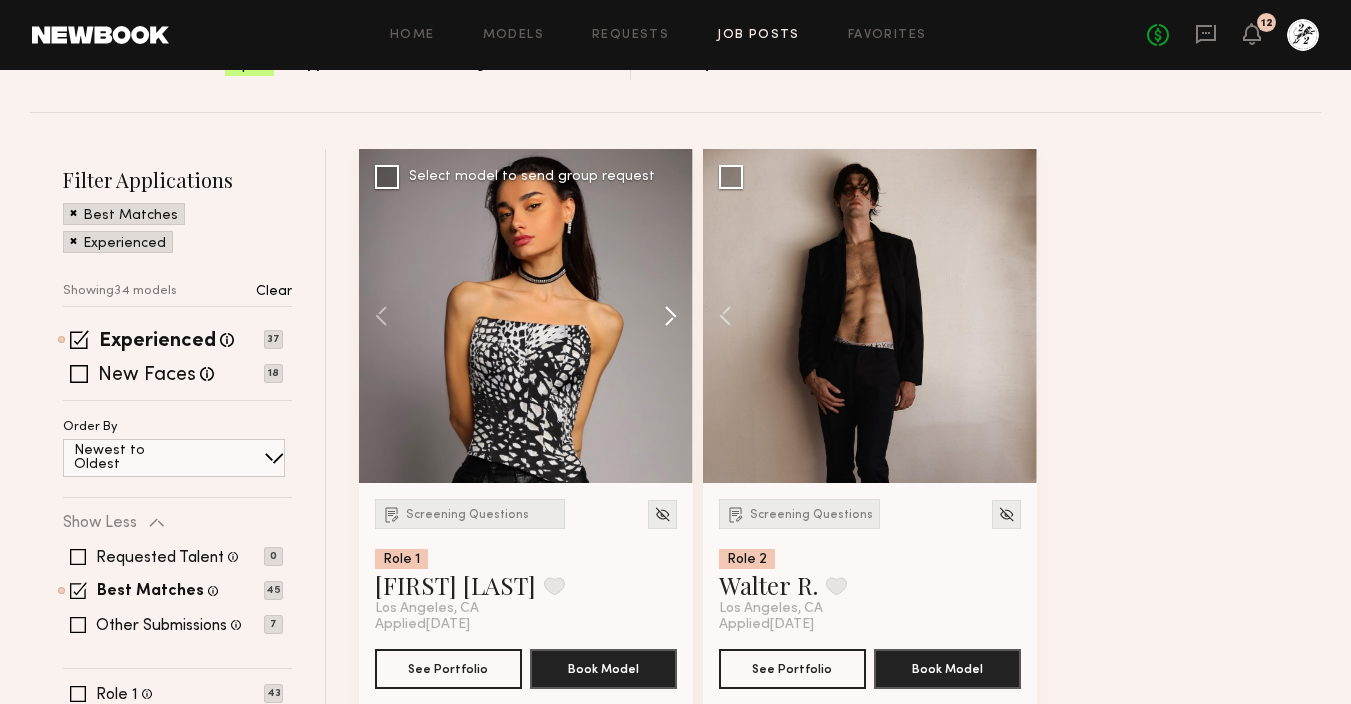 click 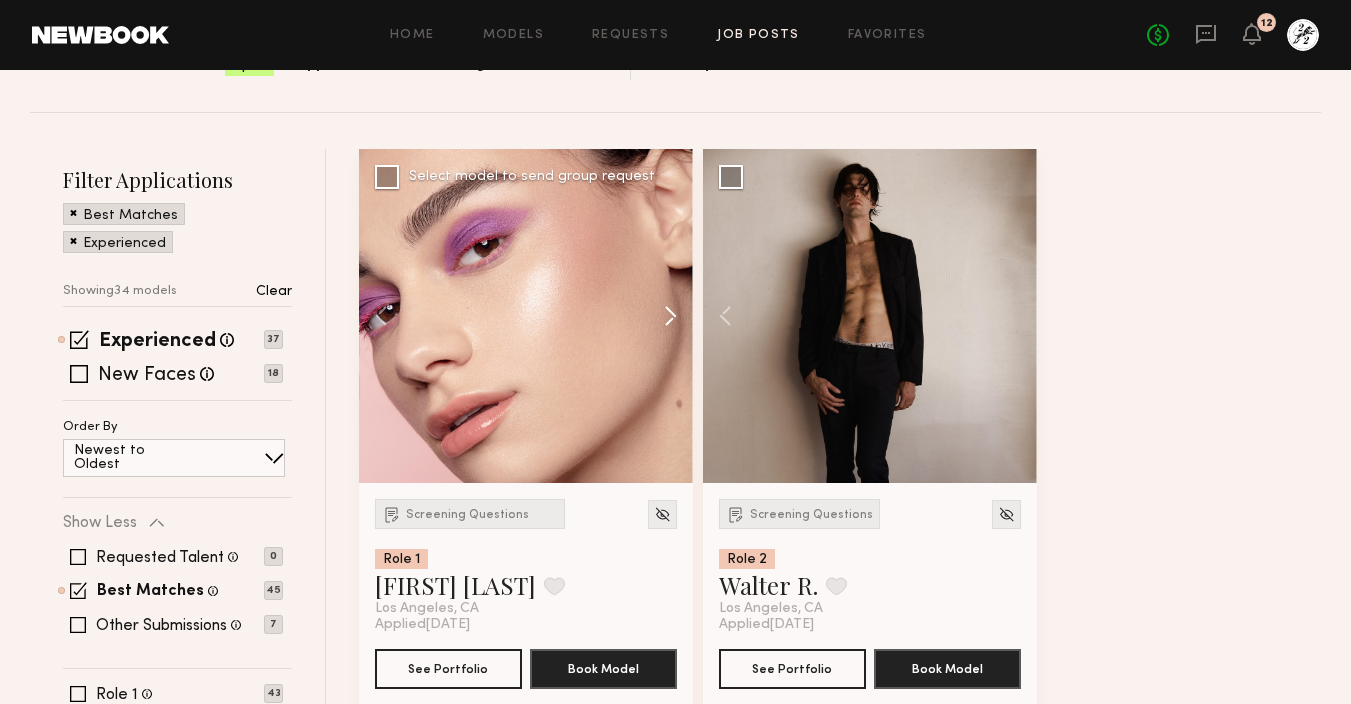 click 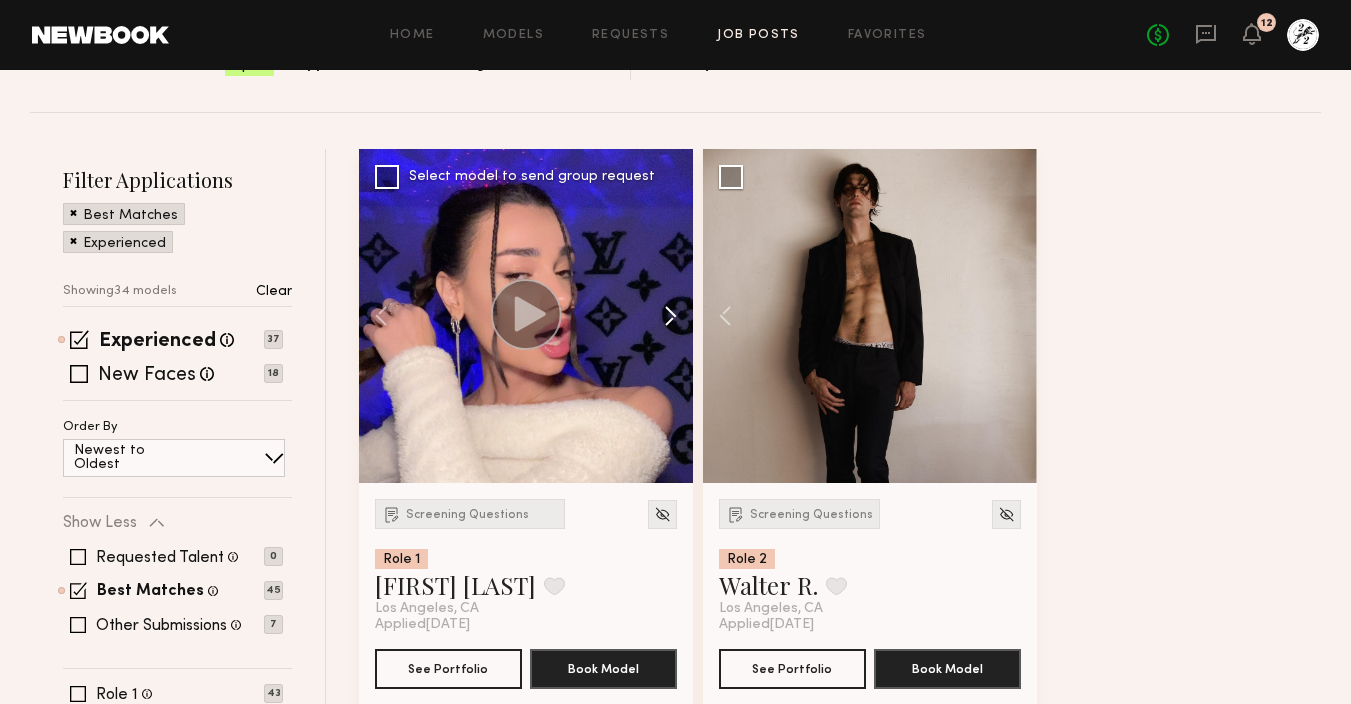 click 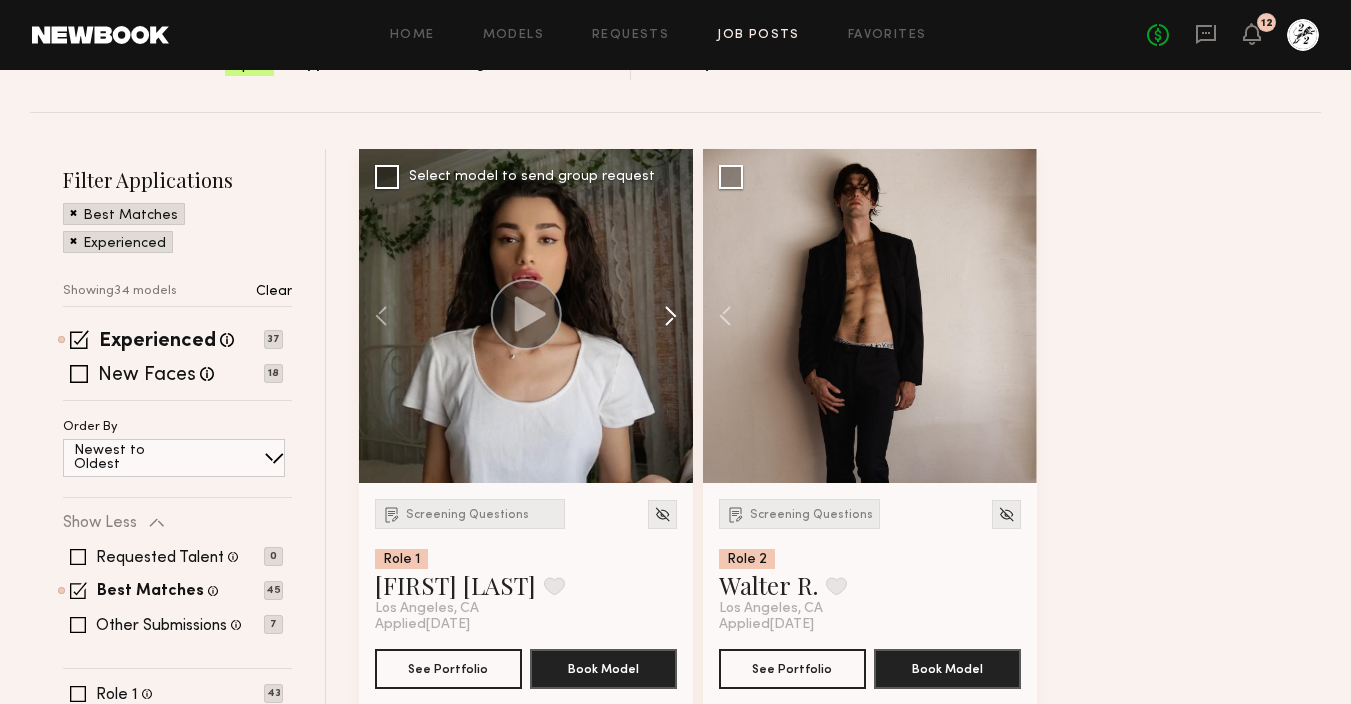 click 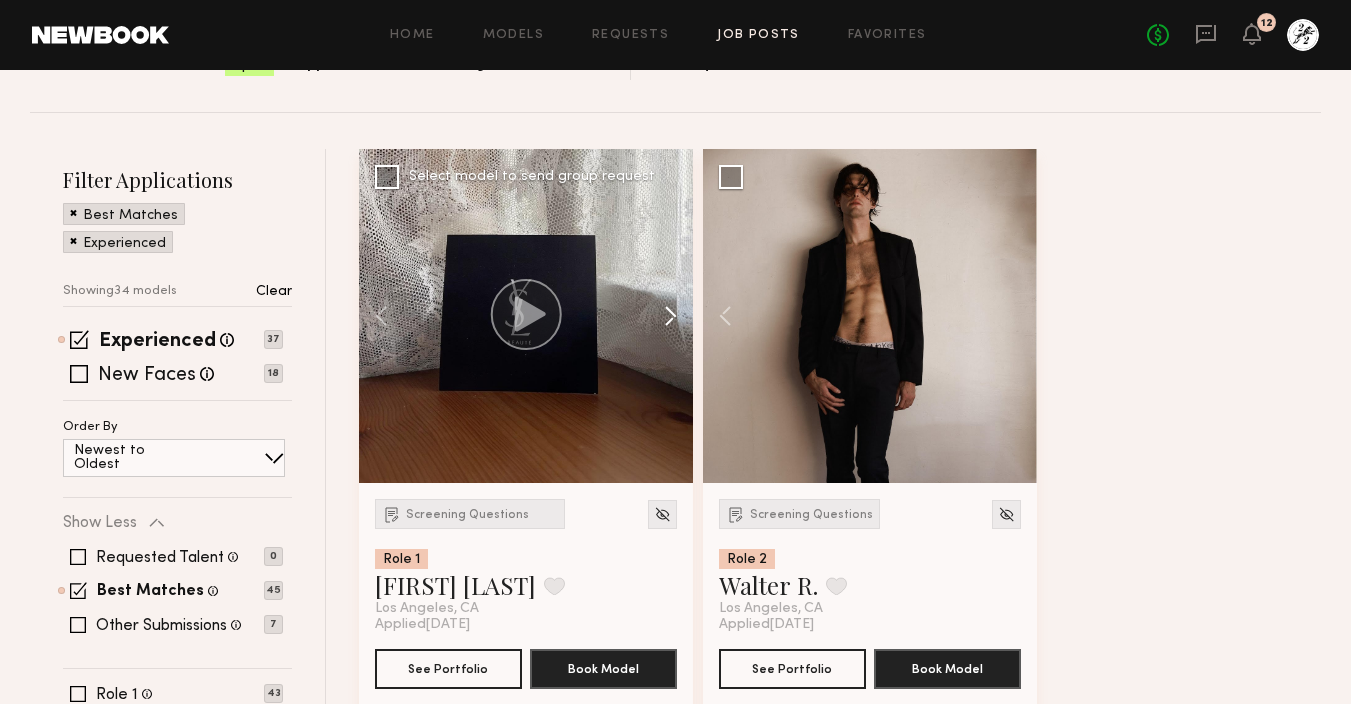 click 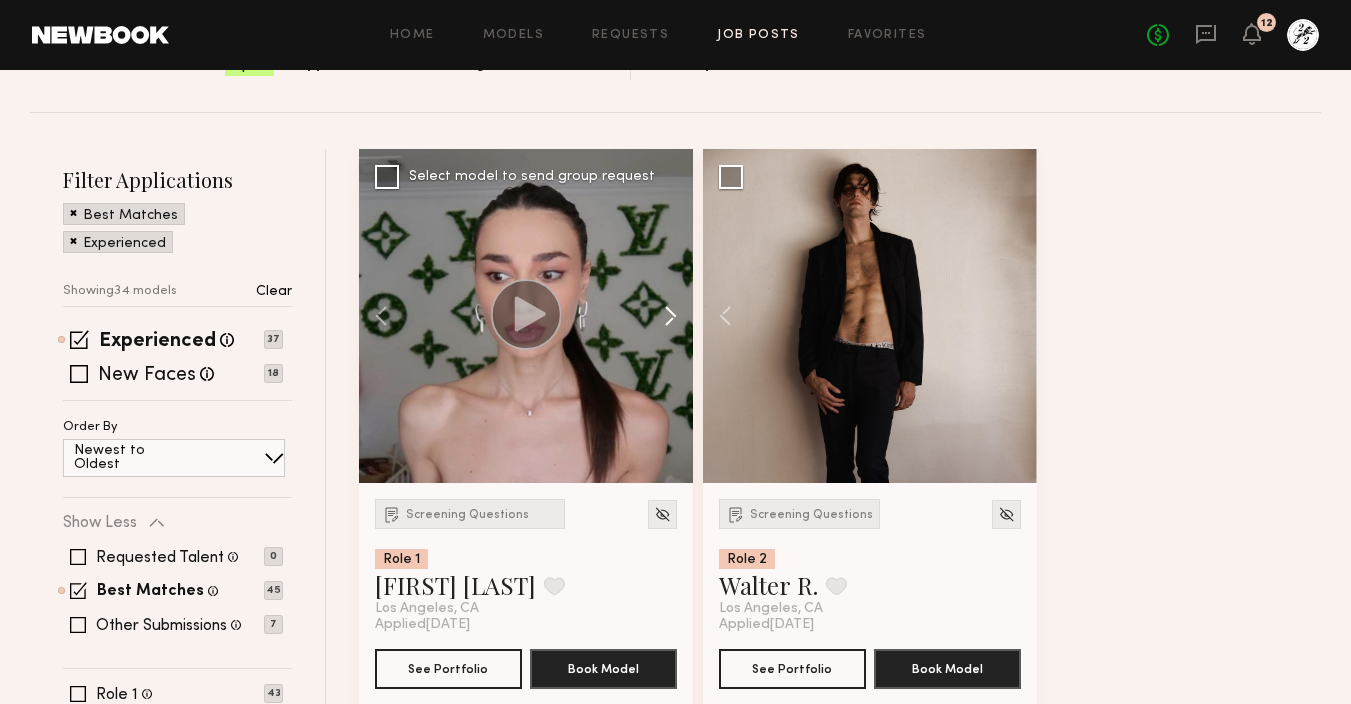 click 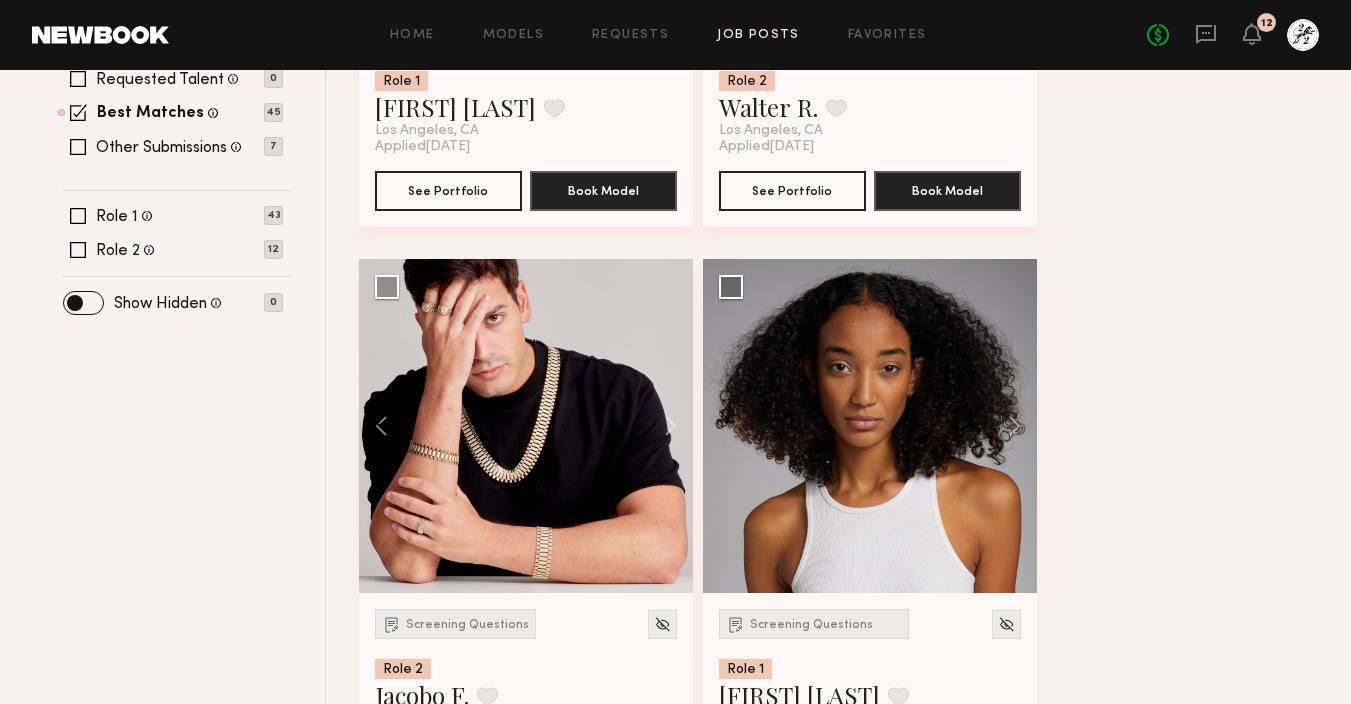 scroll, scrollTop: 730, scrollLeft: 0, axis: vertical 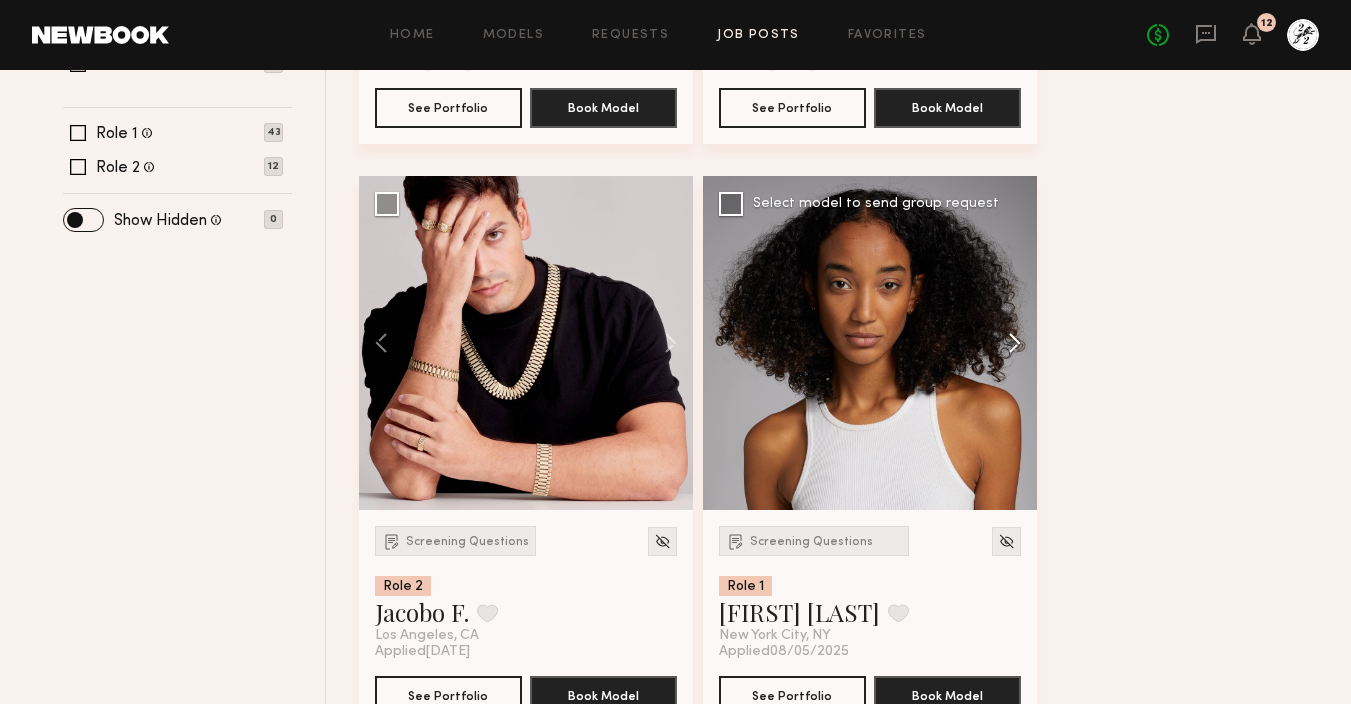 click 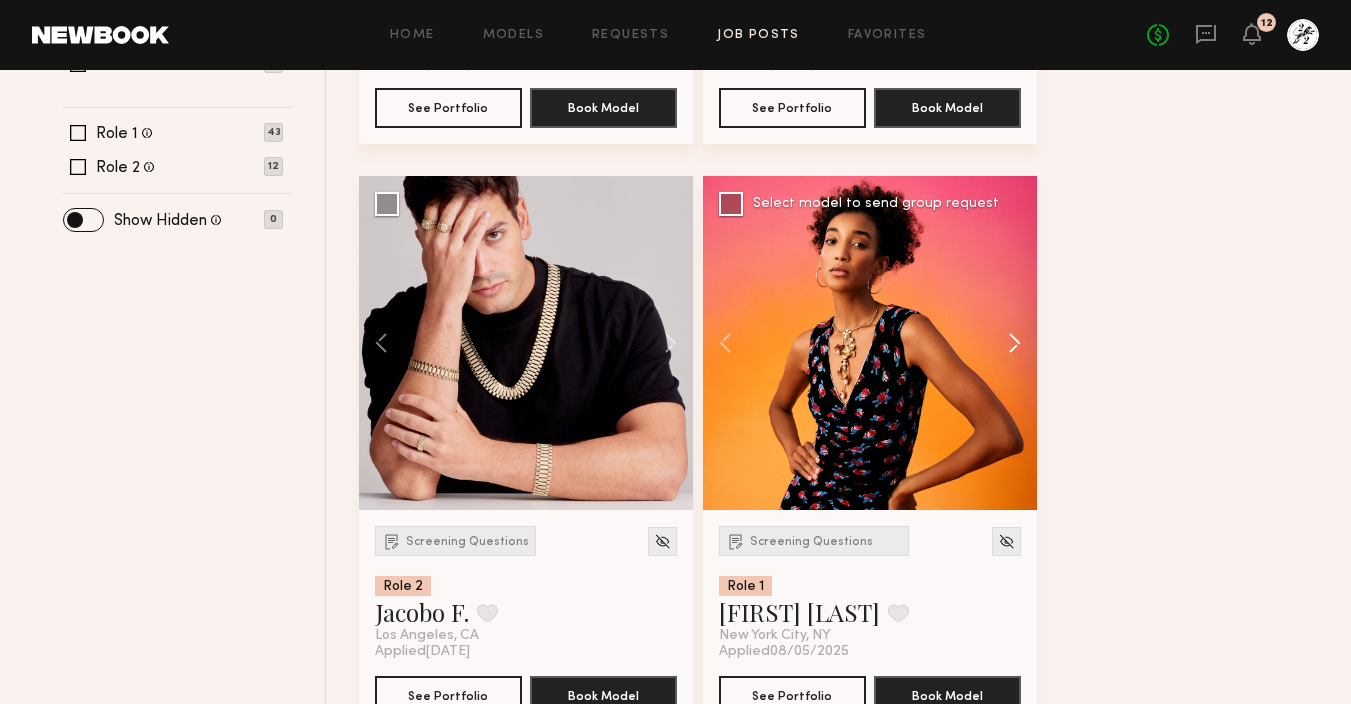 click 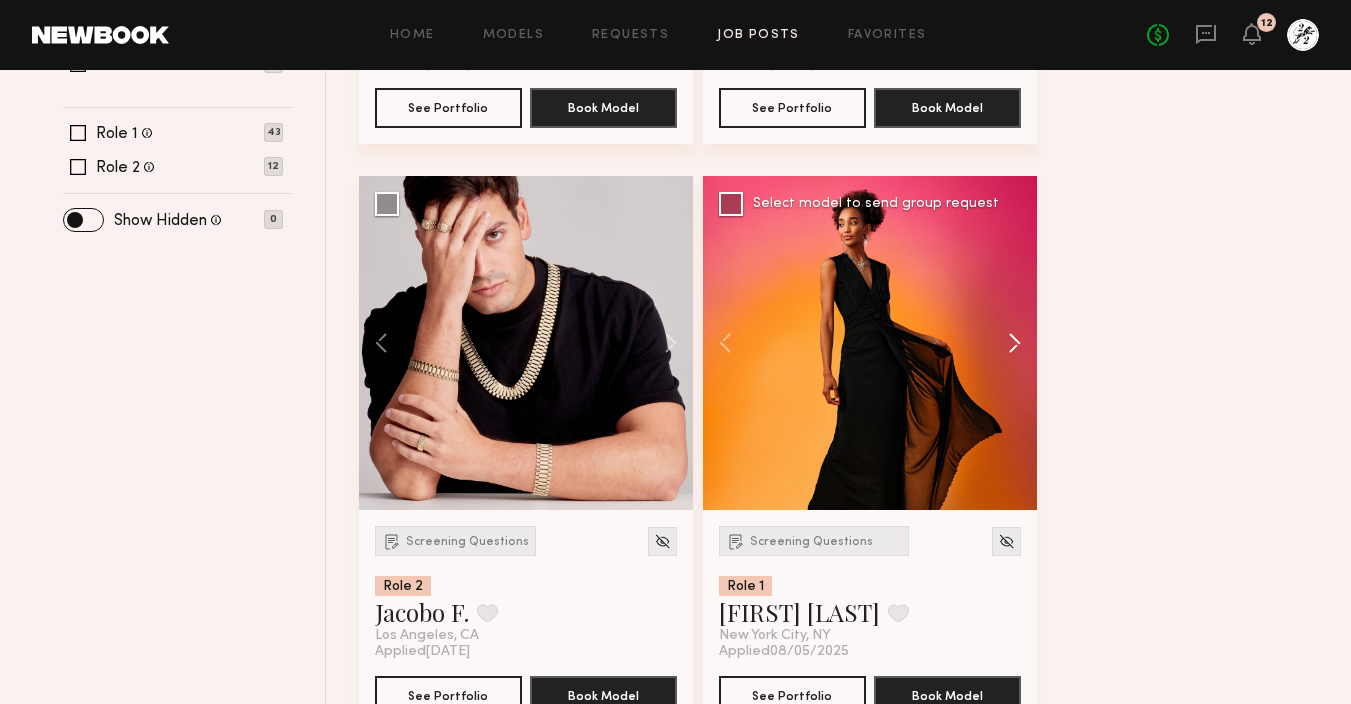 click 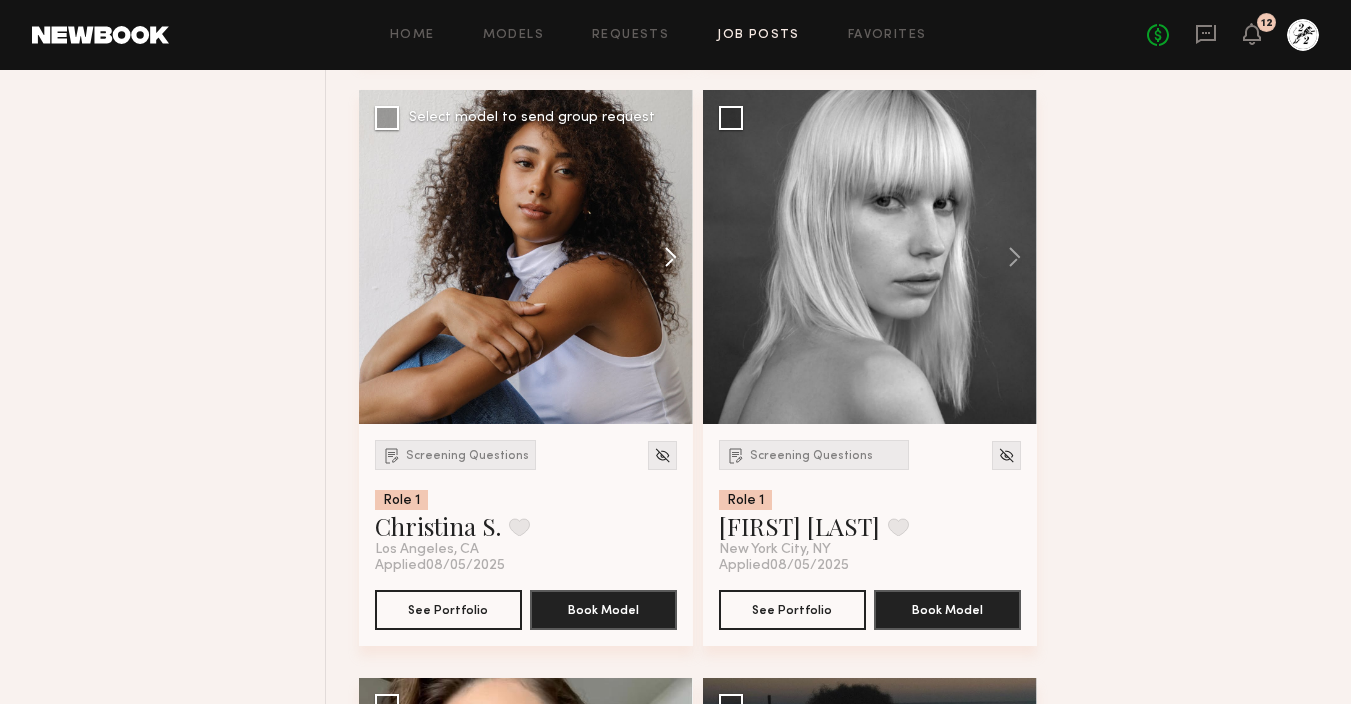 scroll, scrollTop: 1991, scrollLeft: 0, axis: vertical 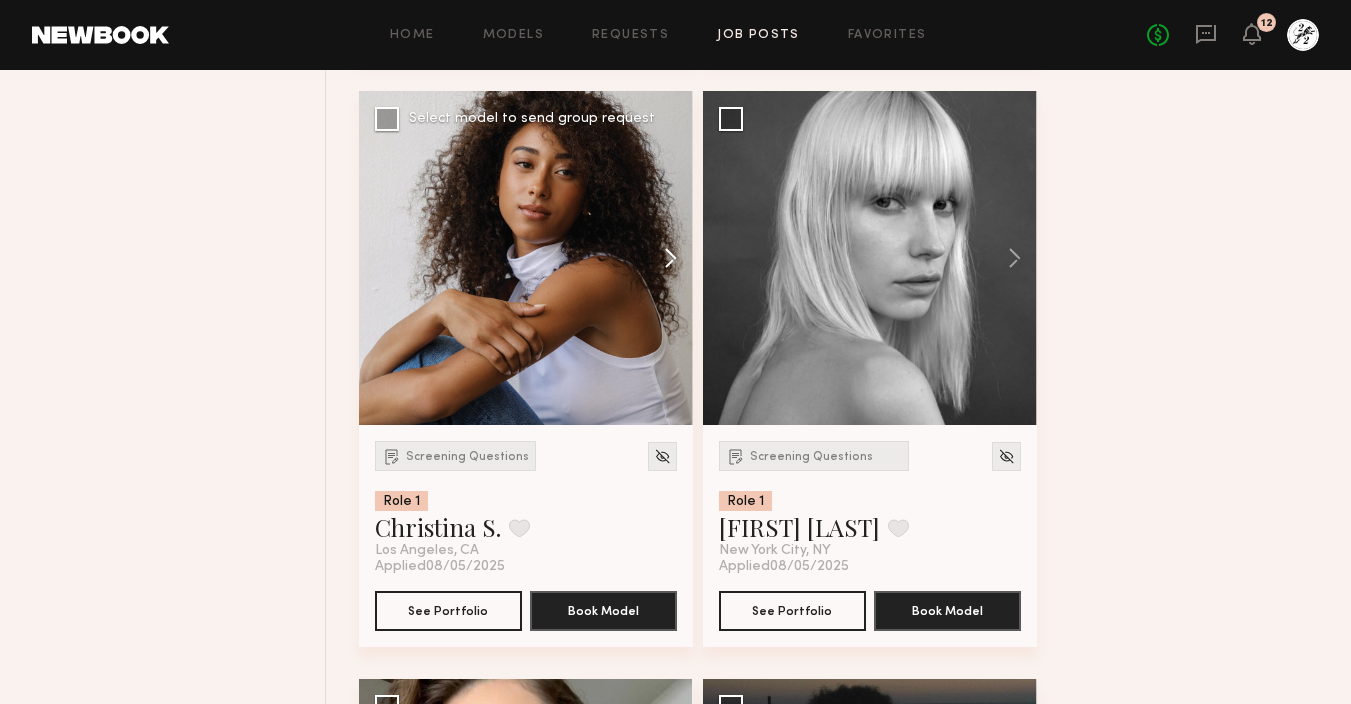 click 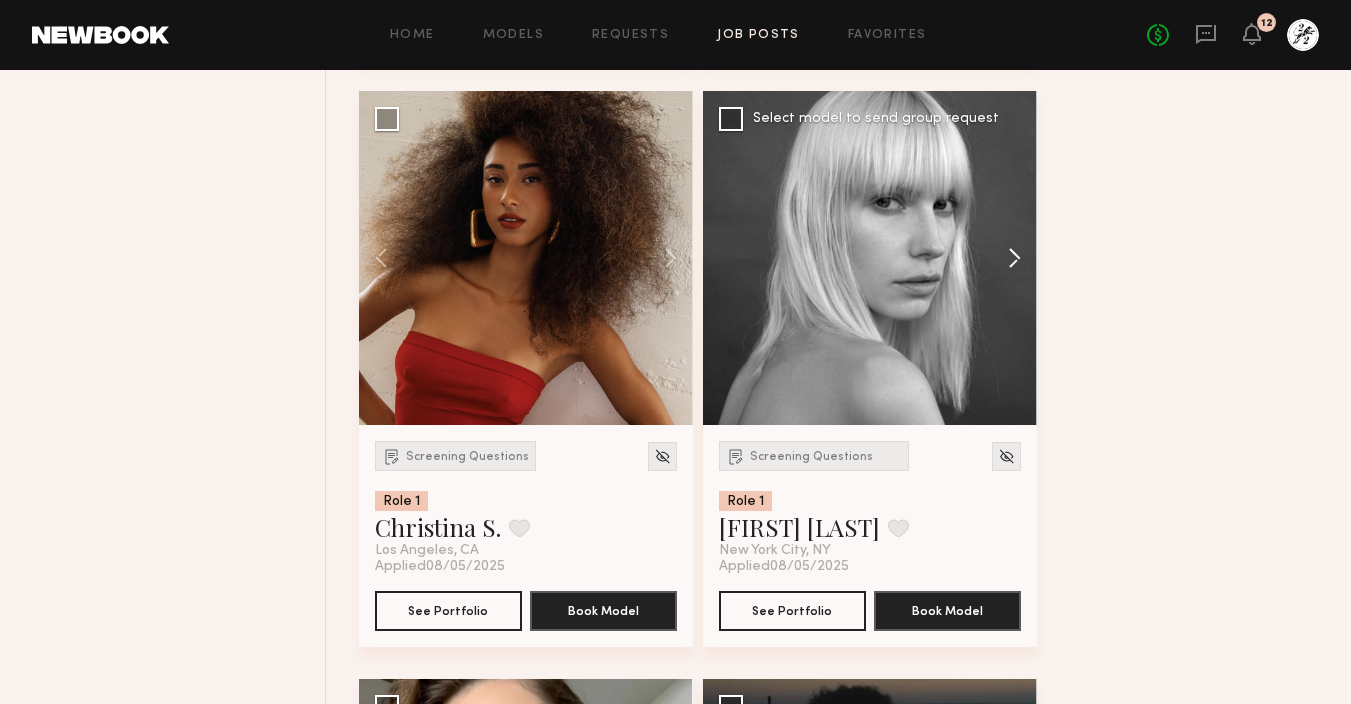 click 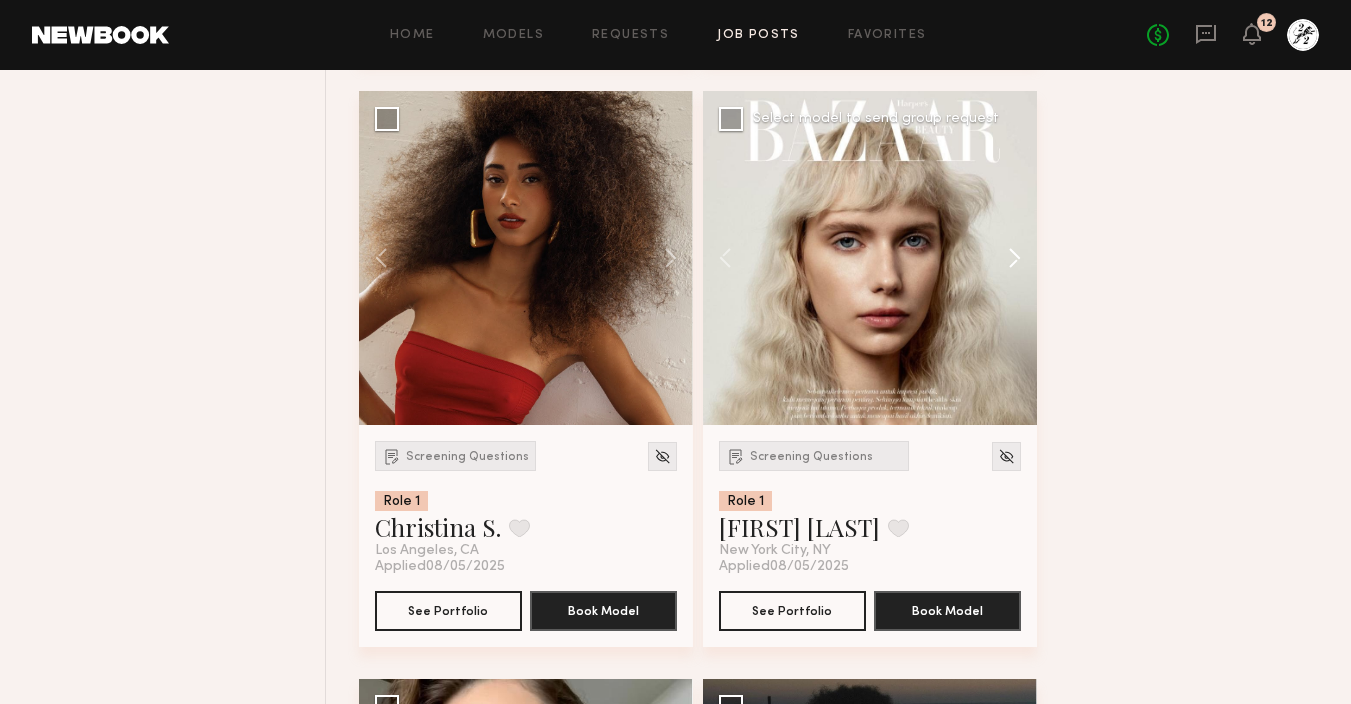 click 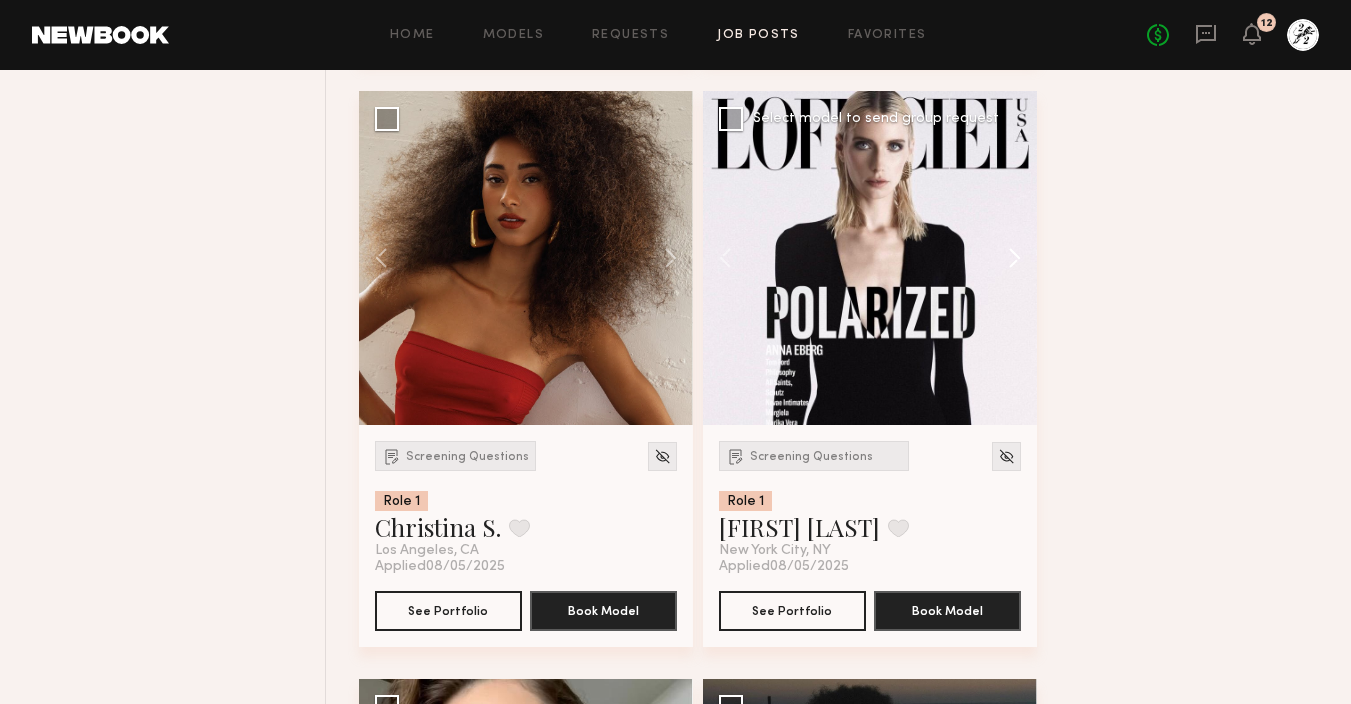 click 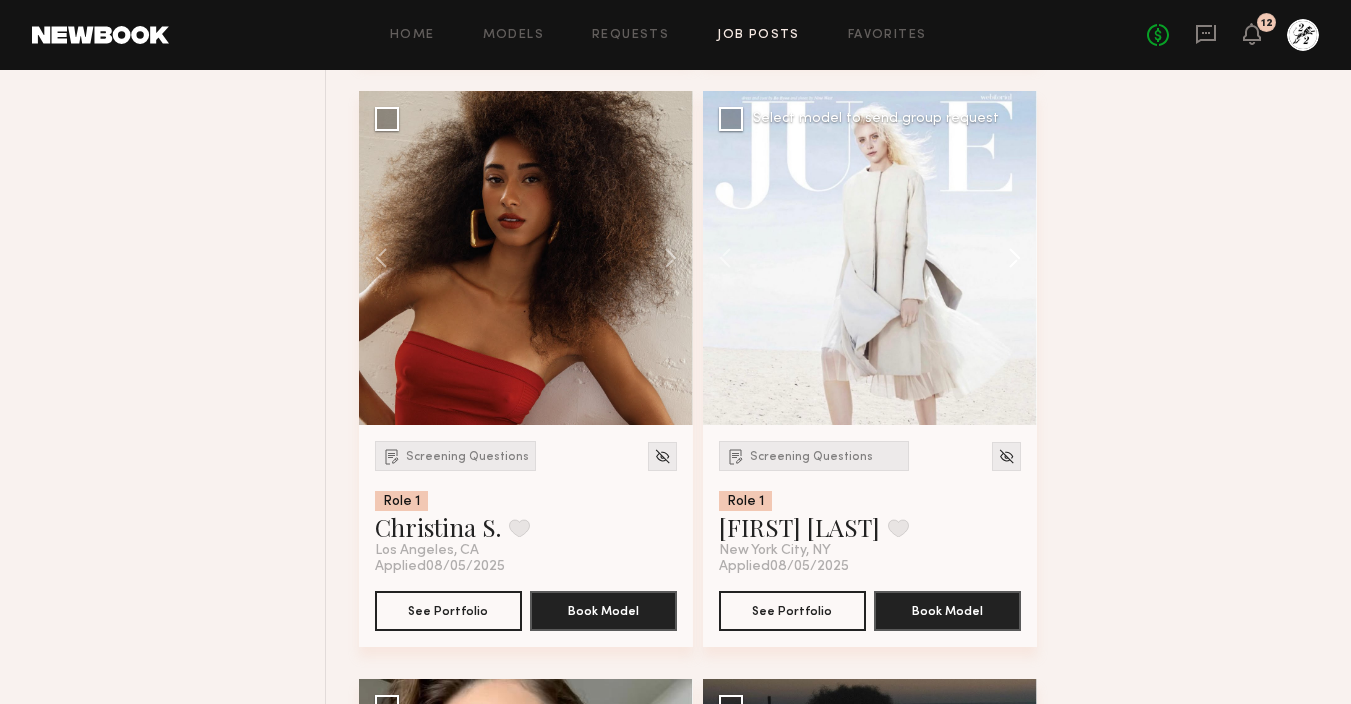 click 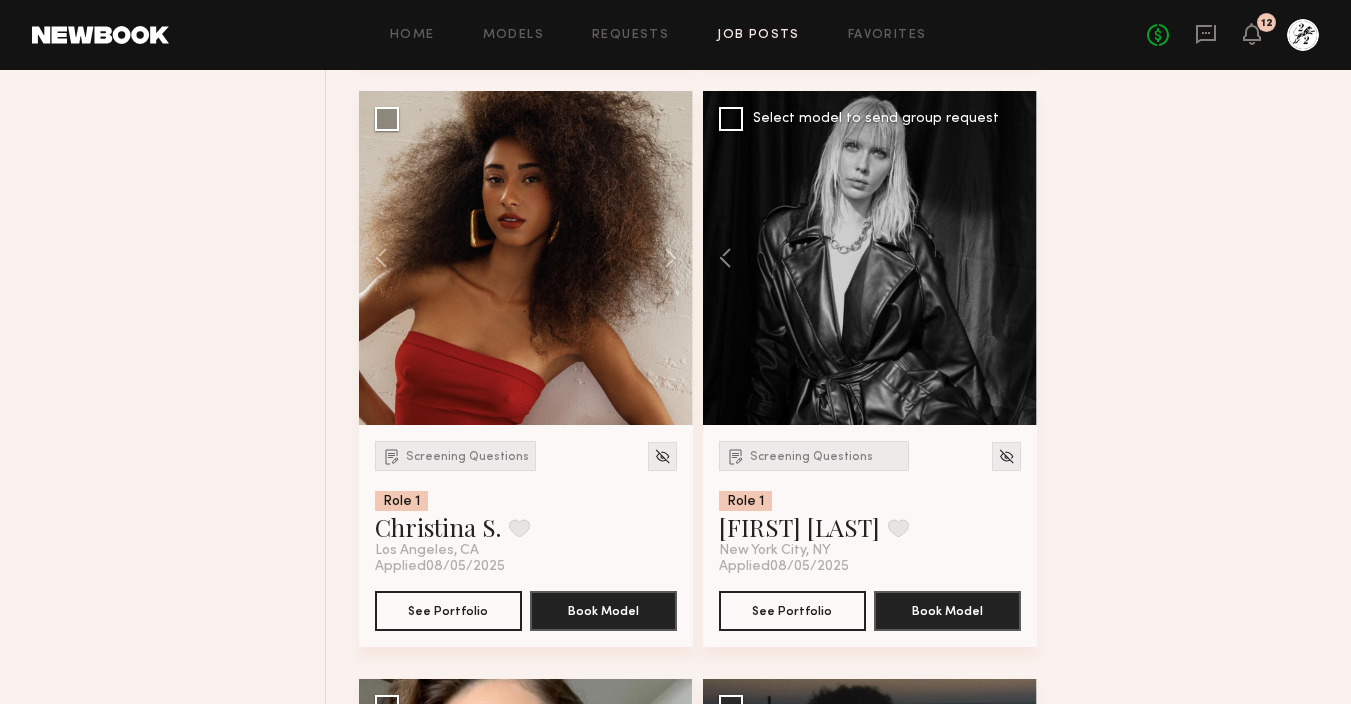 click 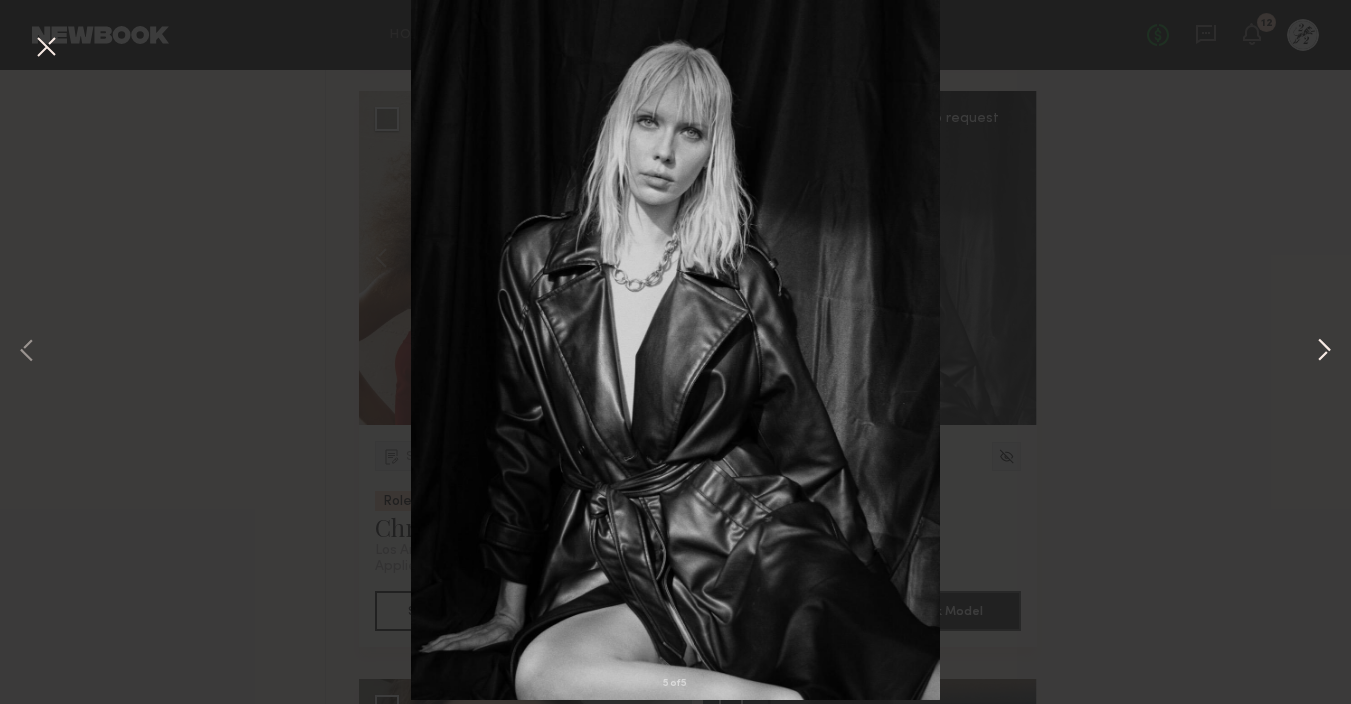 click at bounding box center (1324, 351) 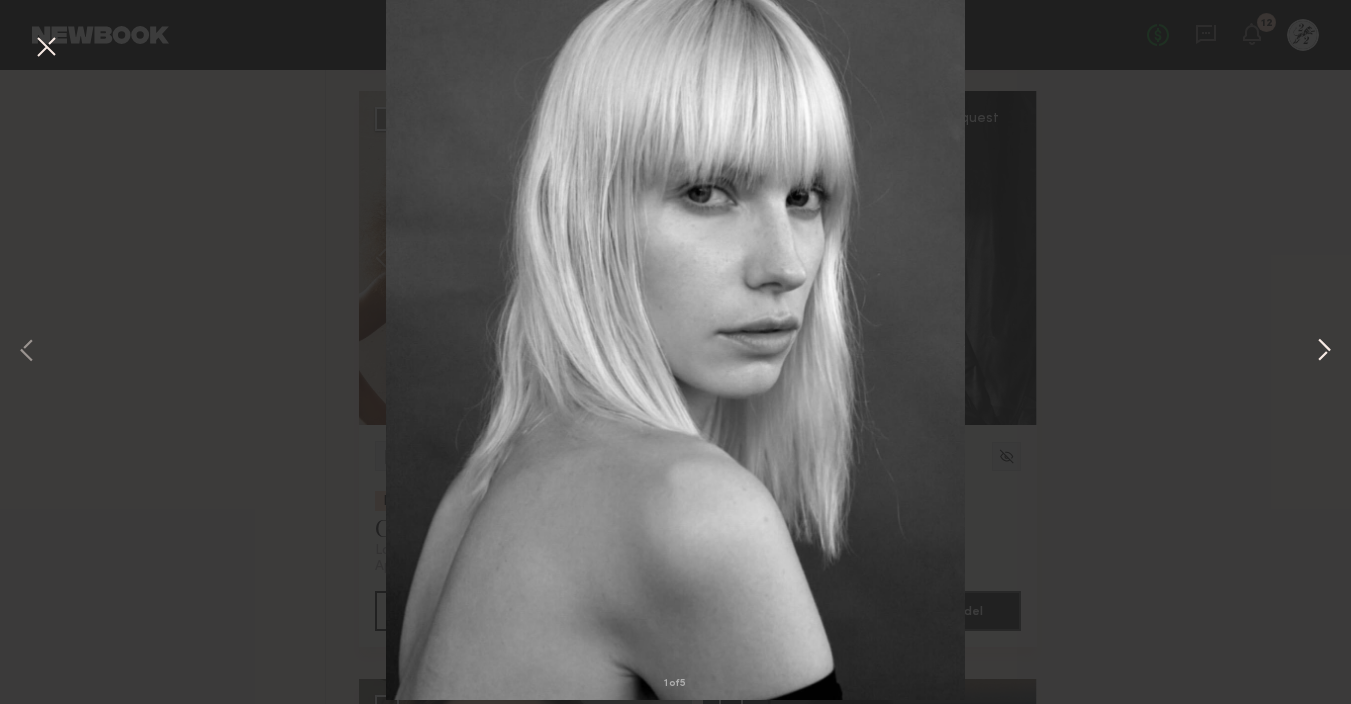 click at bounding box center (1324, 351) 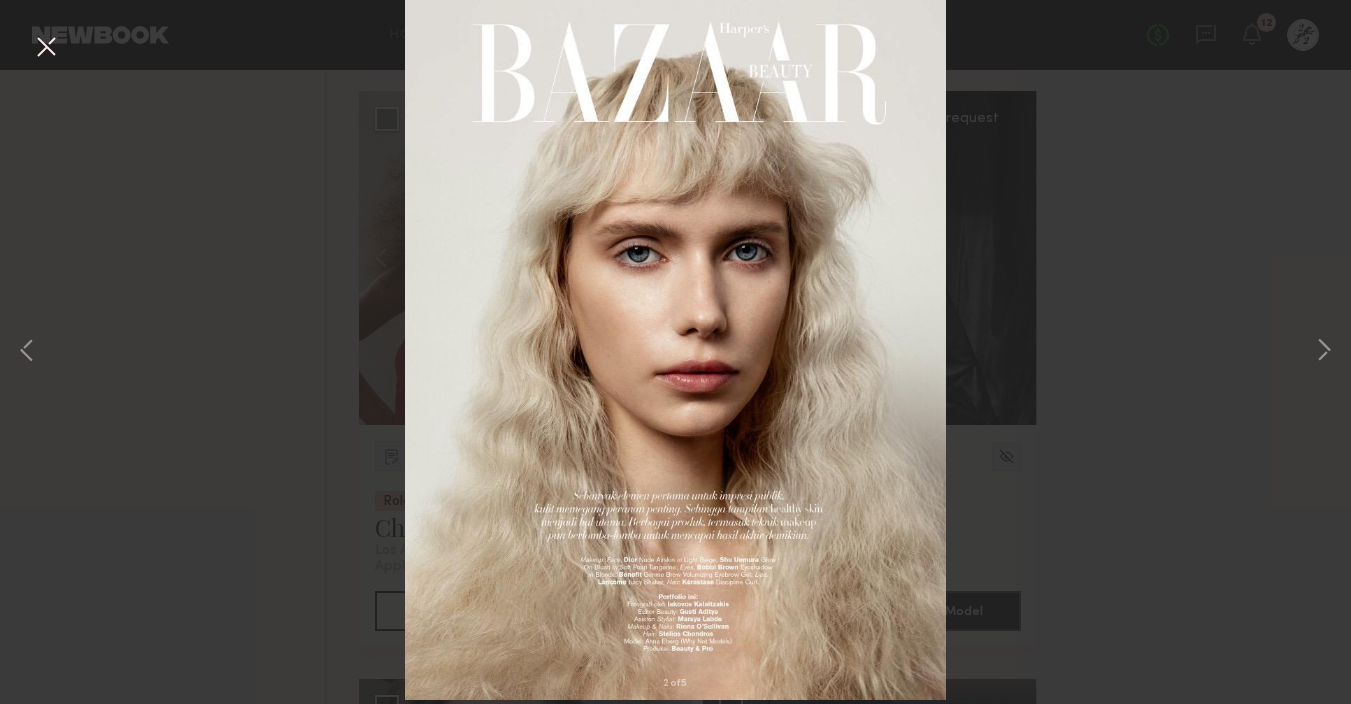 click at bounding box center [46, 48] 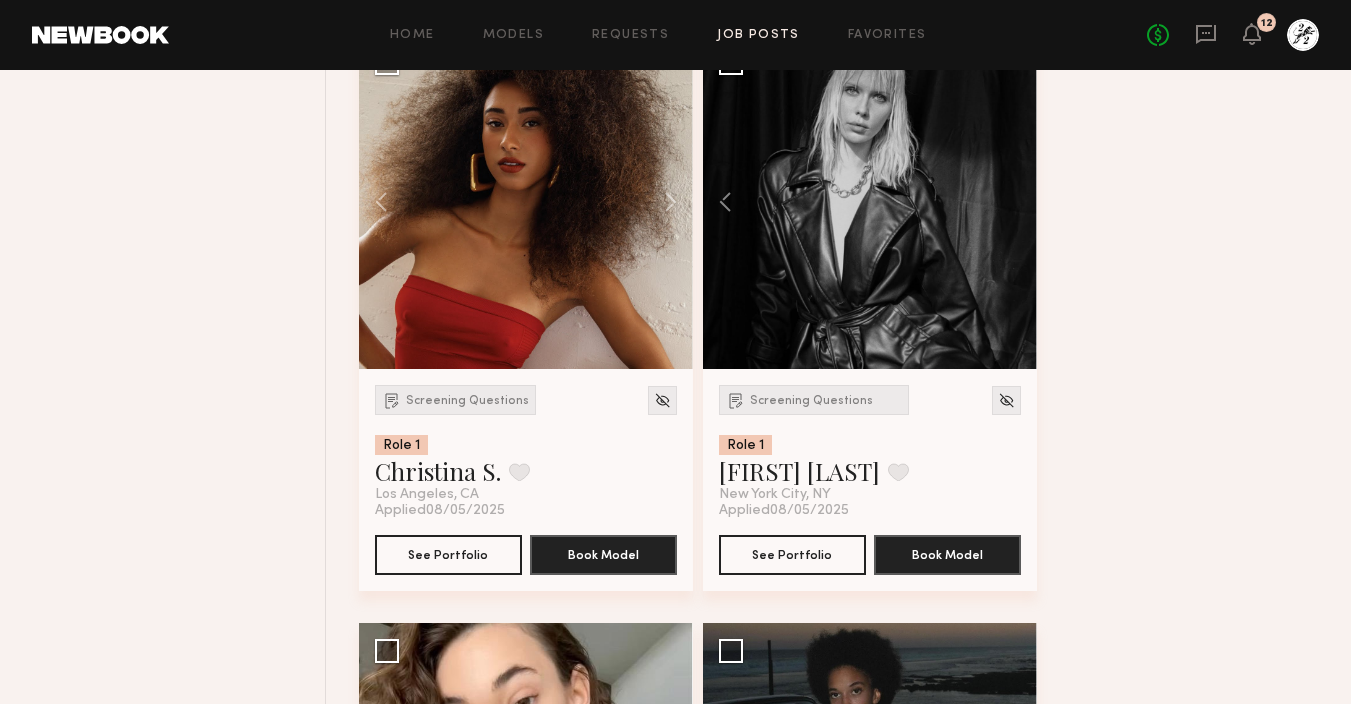 scroll, scrollTop: 2042, scrollLeft: 0, axis: vertical 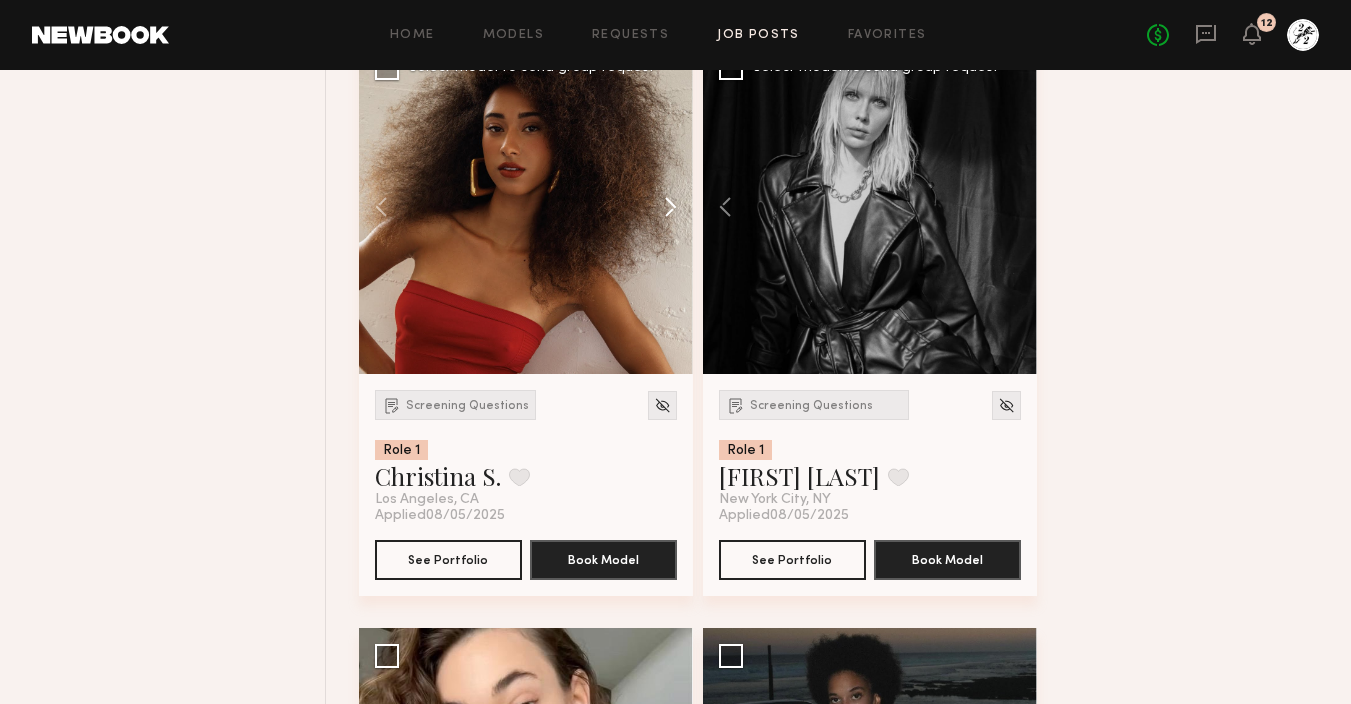 click 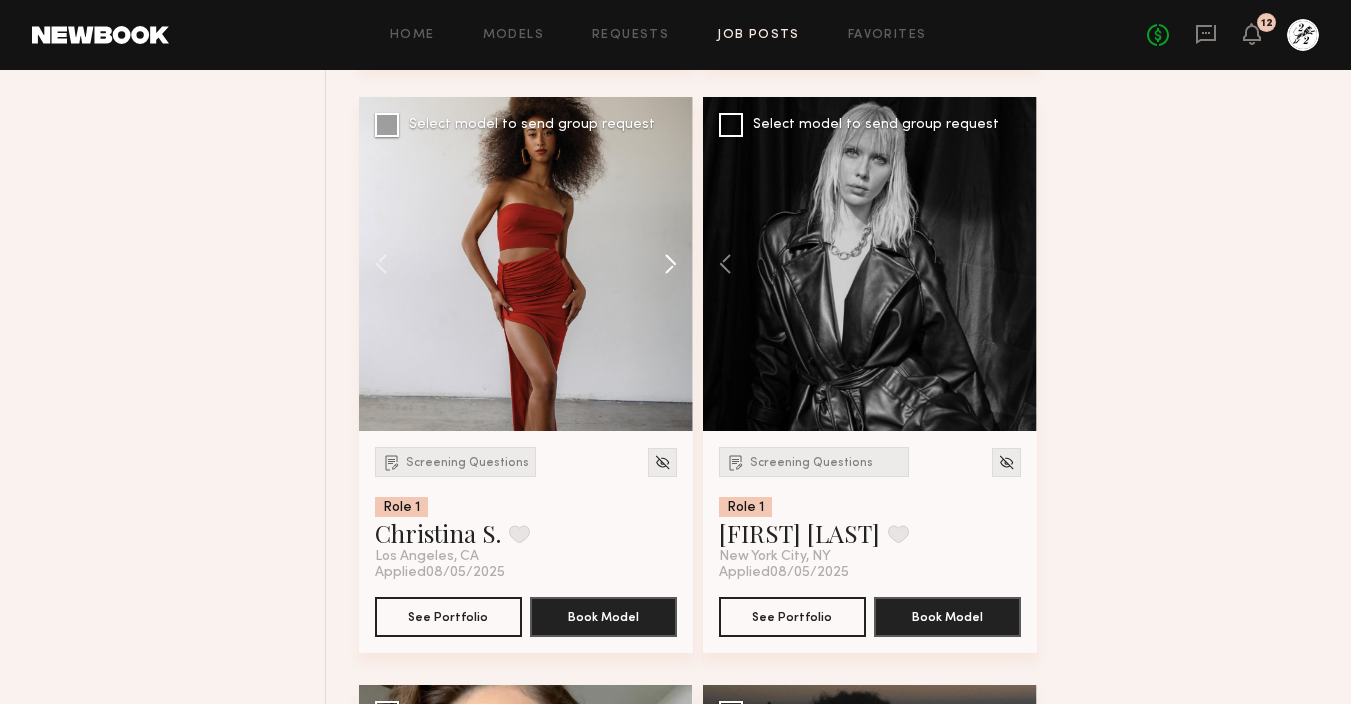 scroll, scrollTop: 1978, scrollLeft: 0, axis: vertical 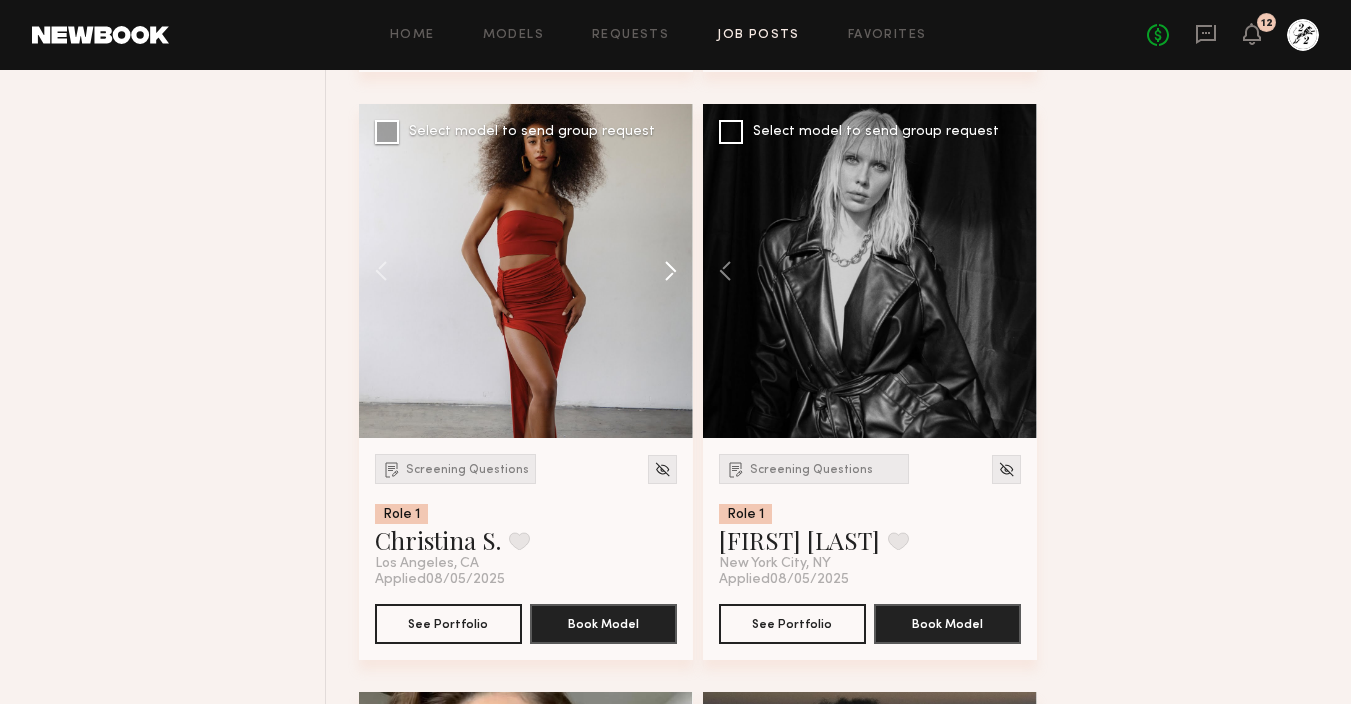 click 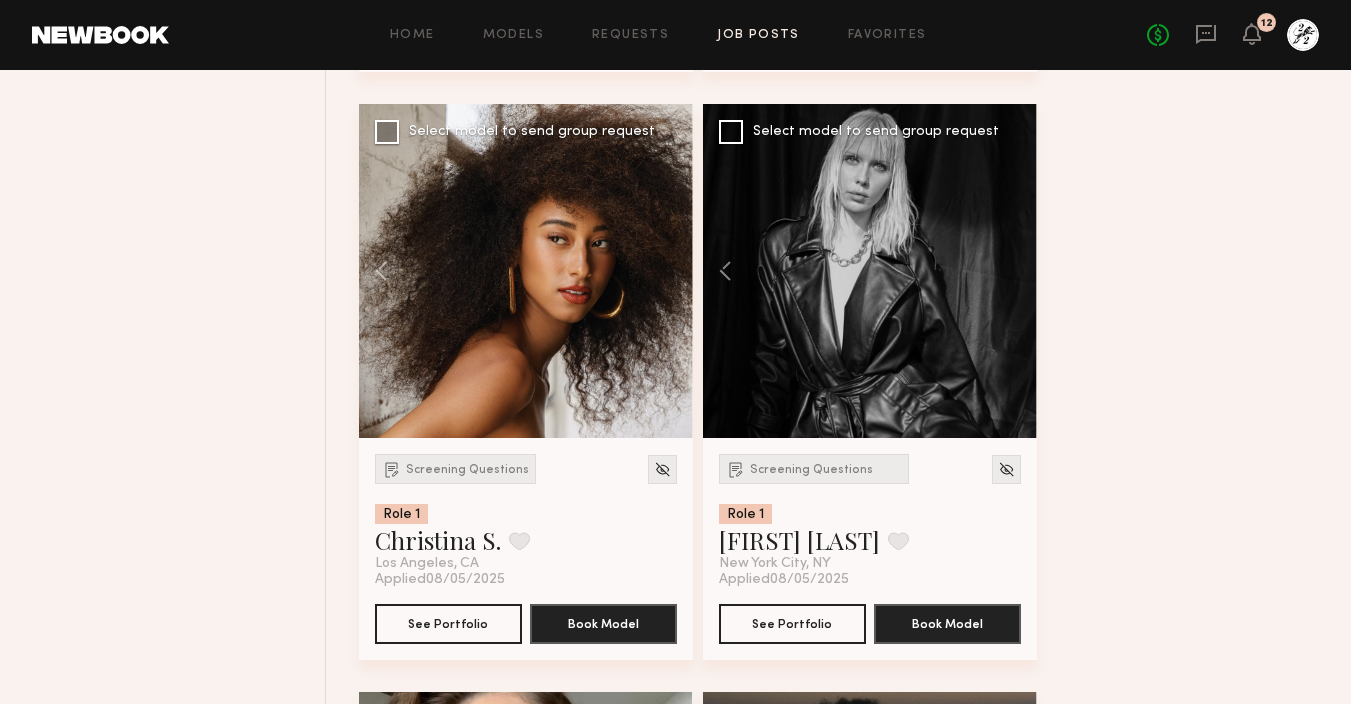 click 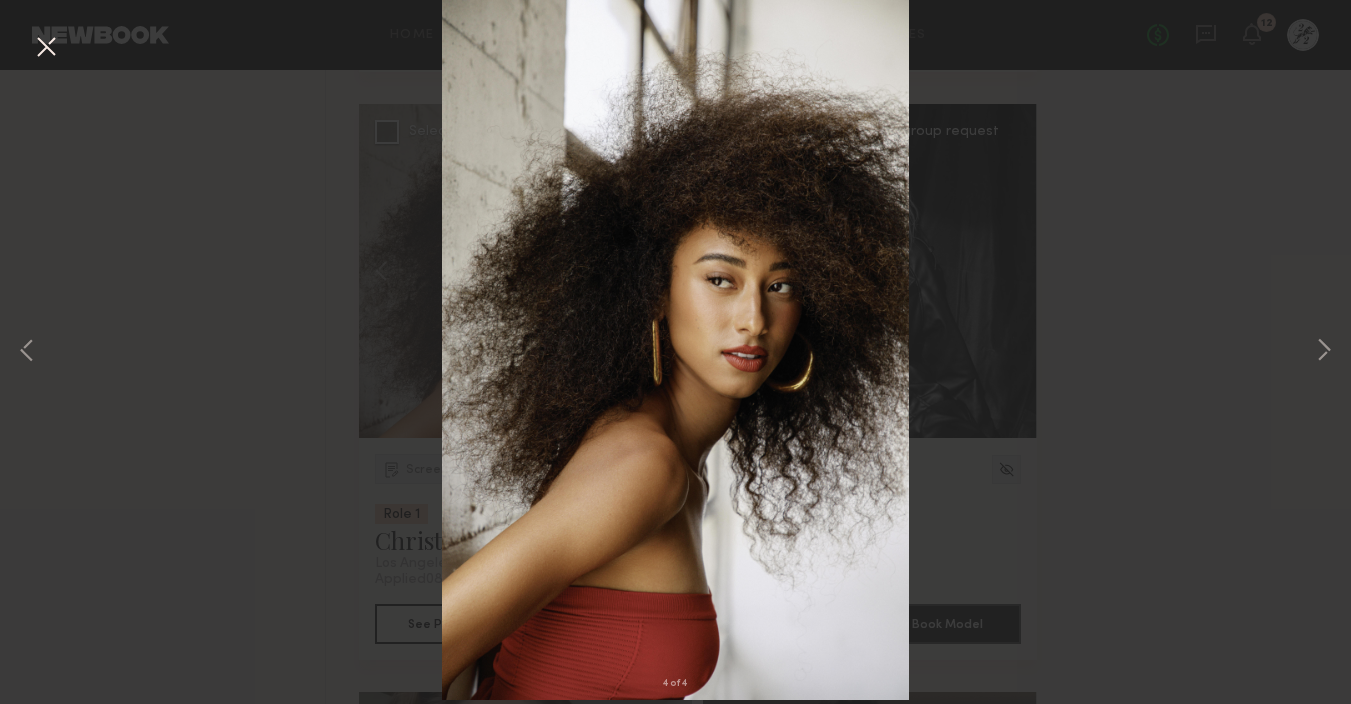 click at bounding box center [46, 48] 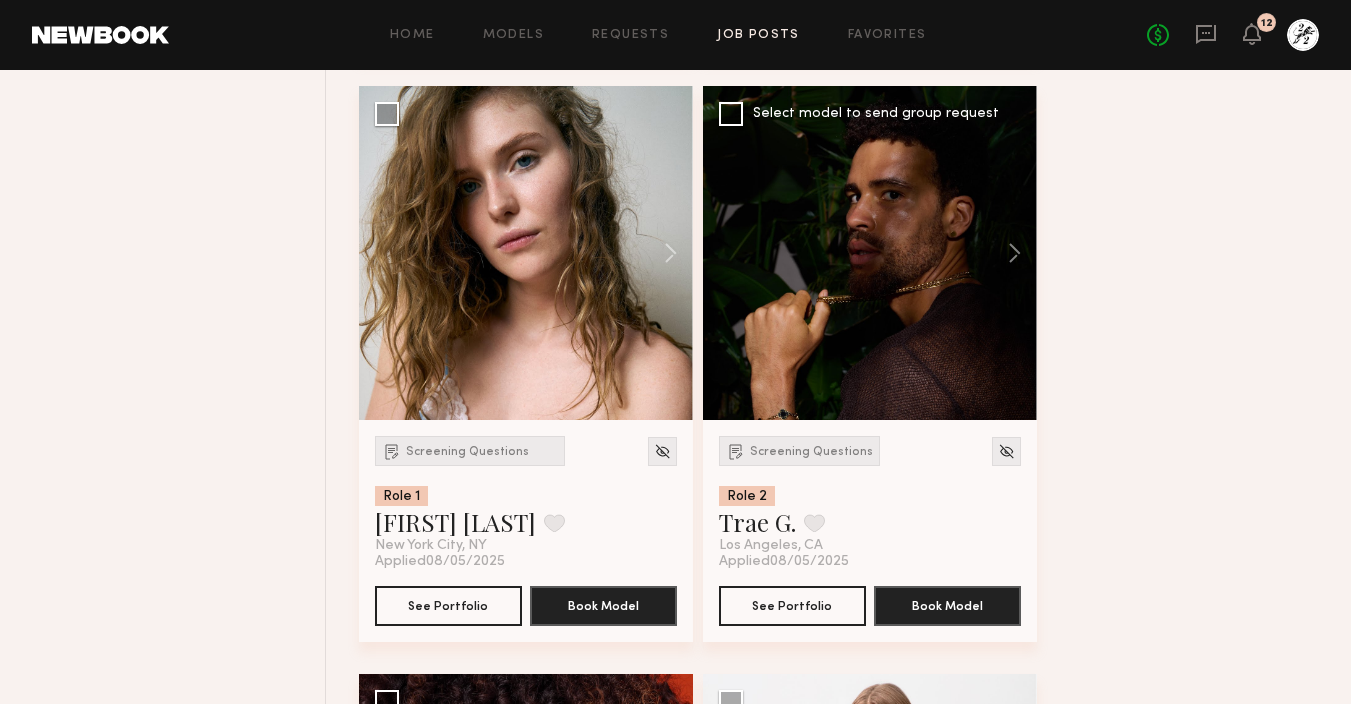 scroll, scrollTop: 3113, scrollLeft: 0, axis: vertical 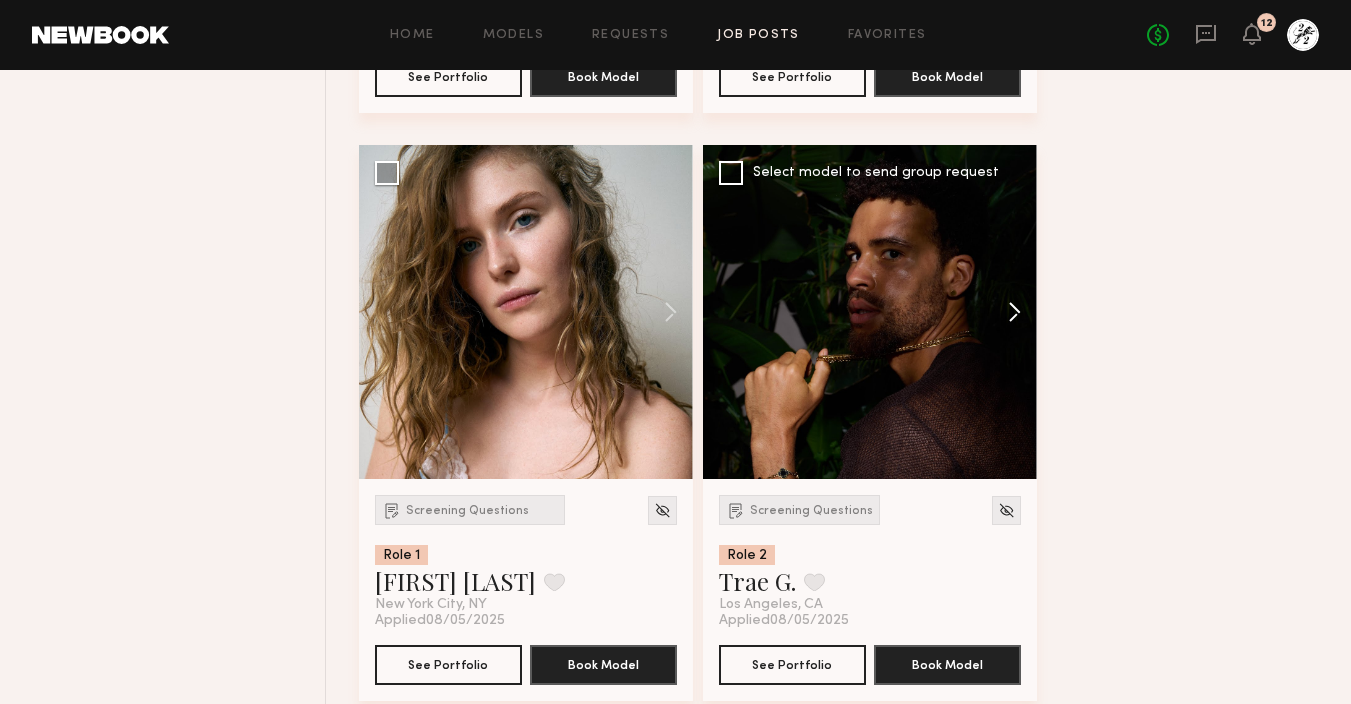 click 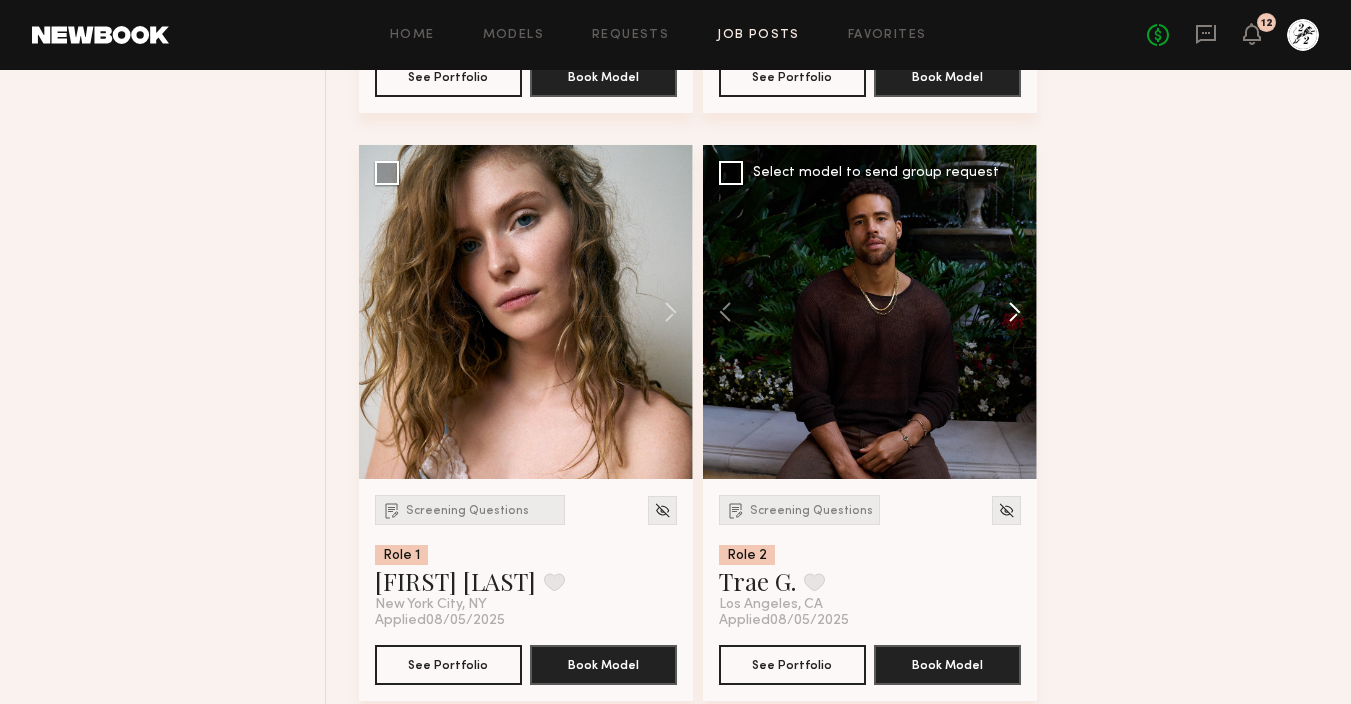 click 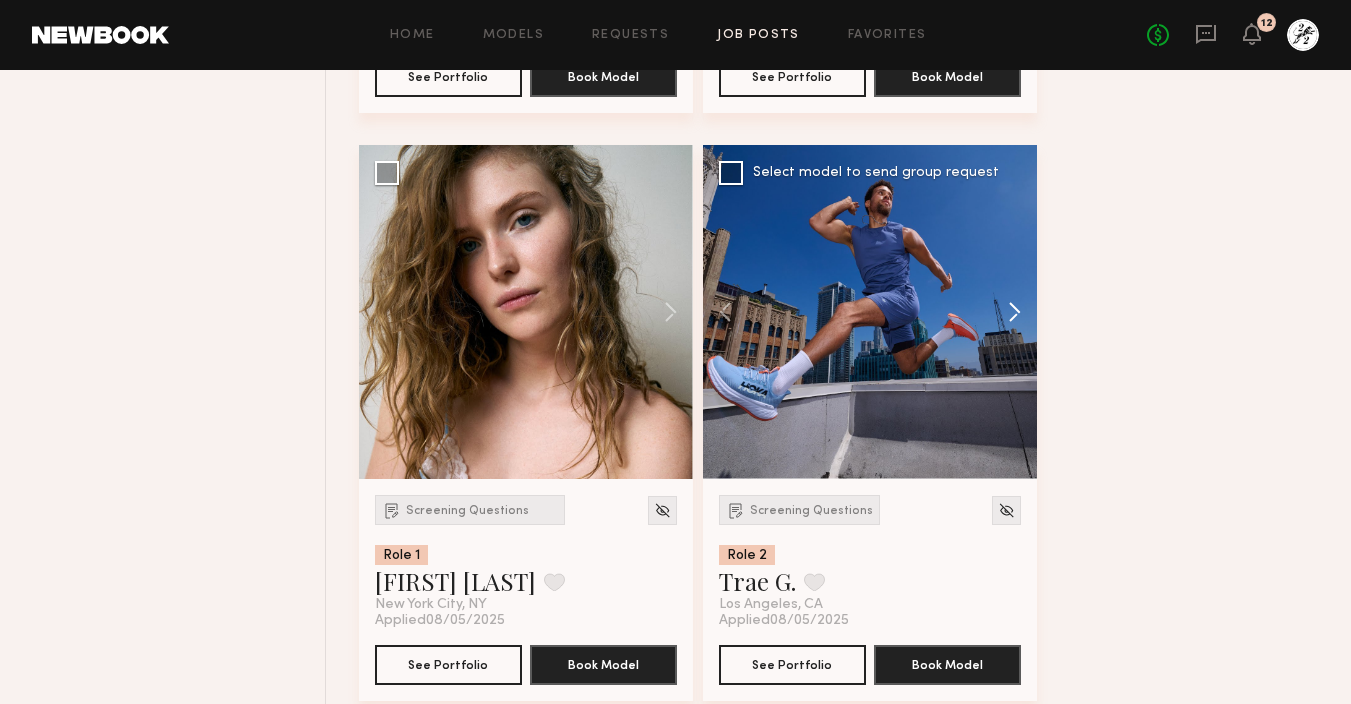 click 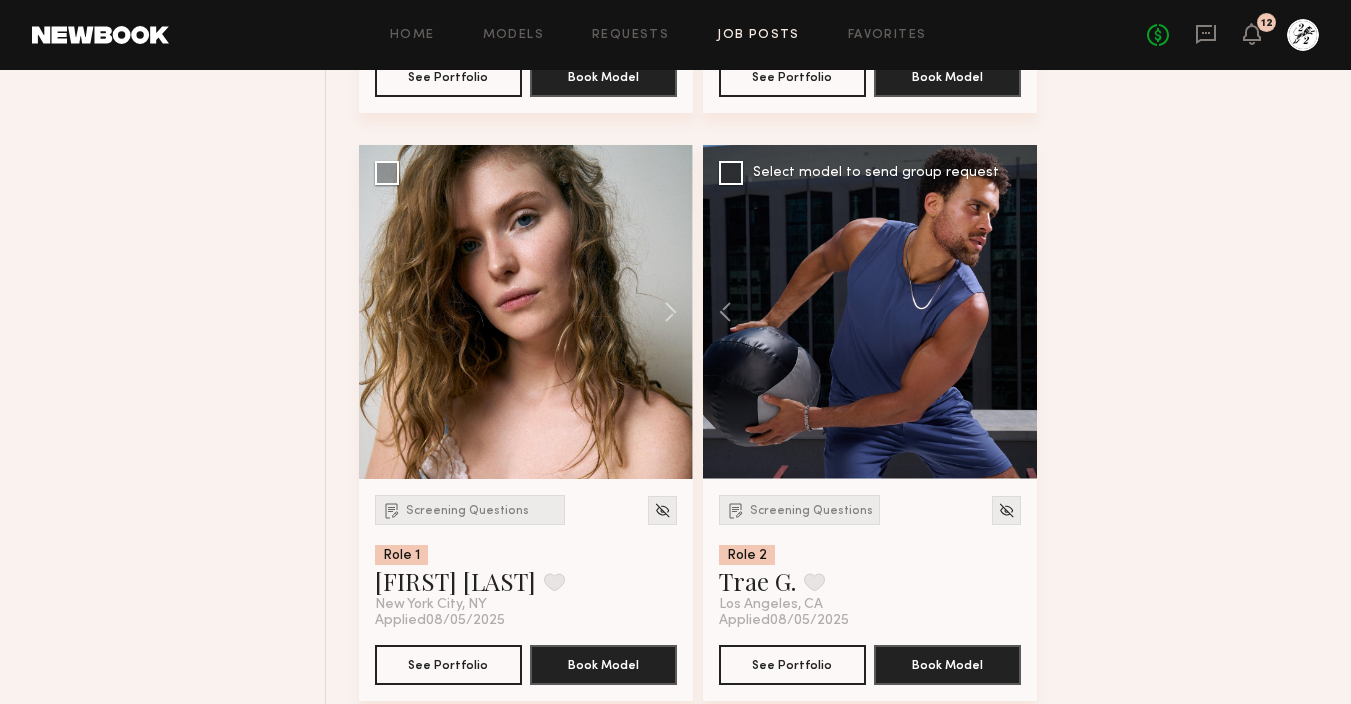 click 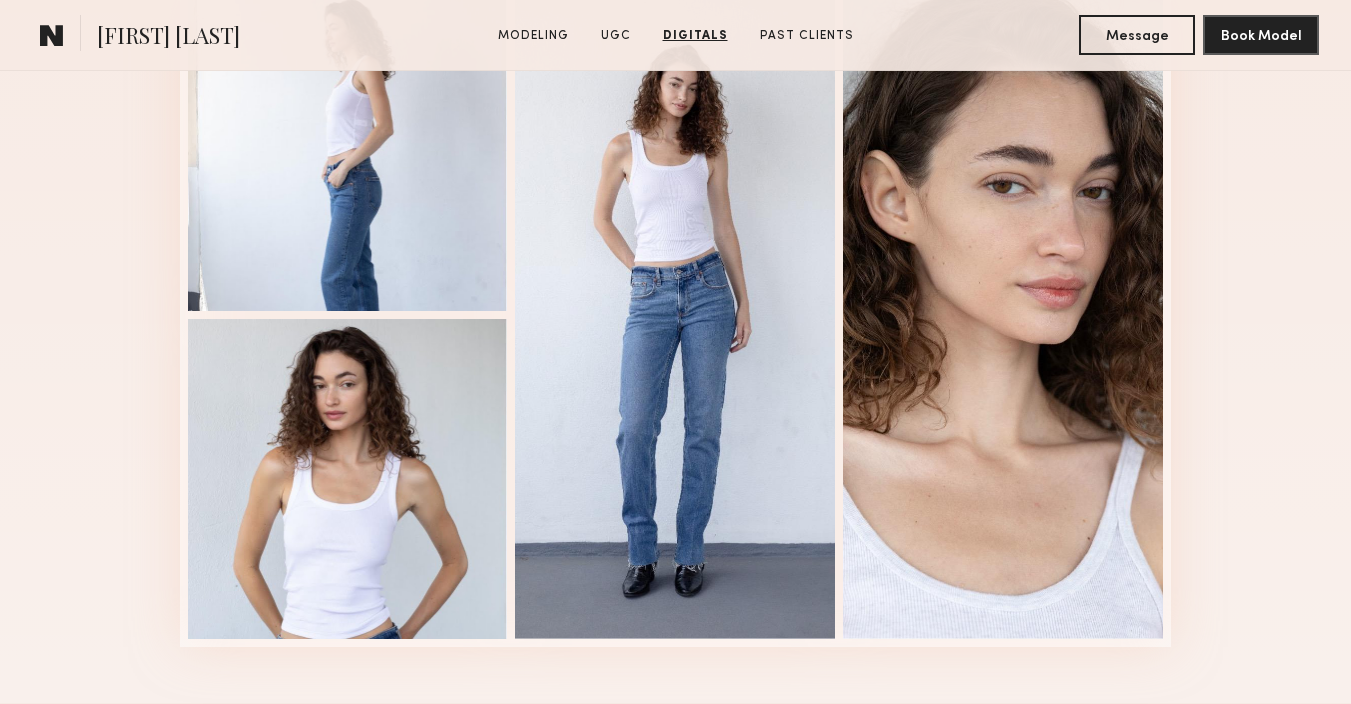 scroll, scrollTop: 2684, scrollLeft: 0, axis: vertical 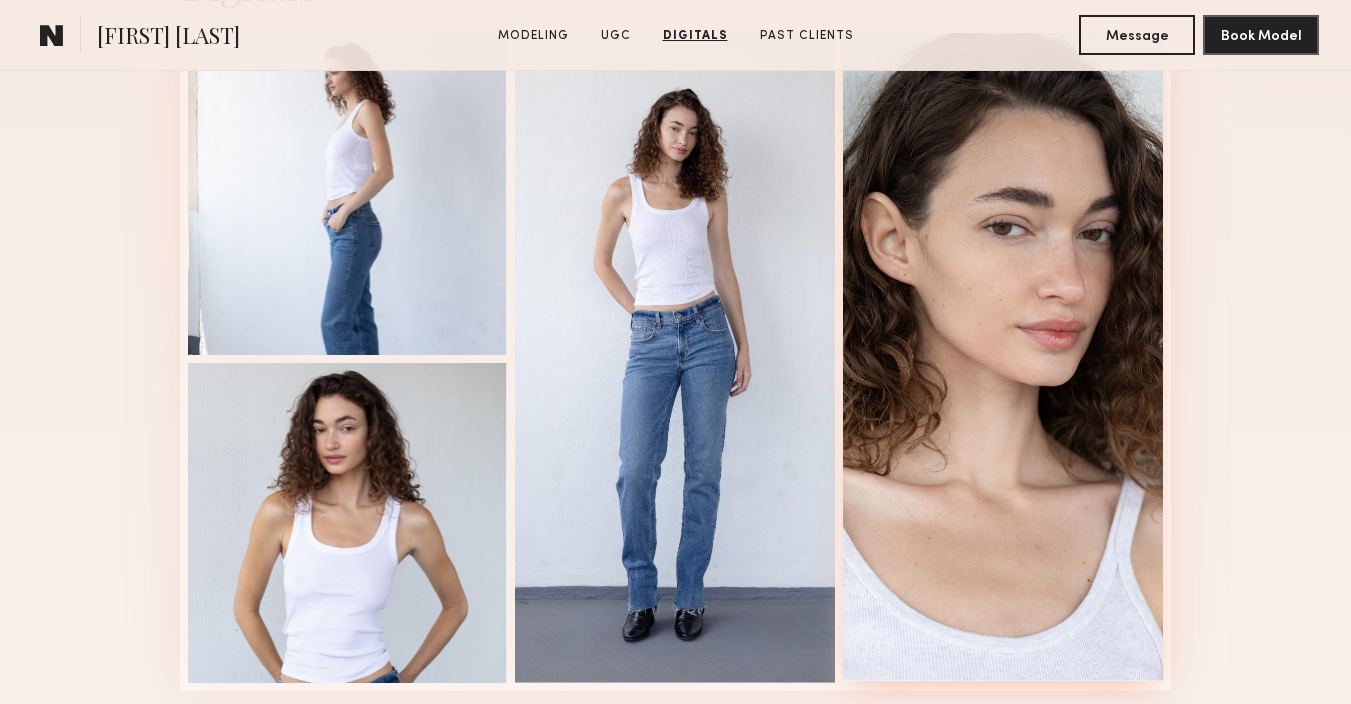 click at bounding box center (1003, 357) 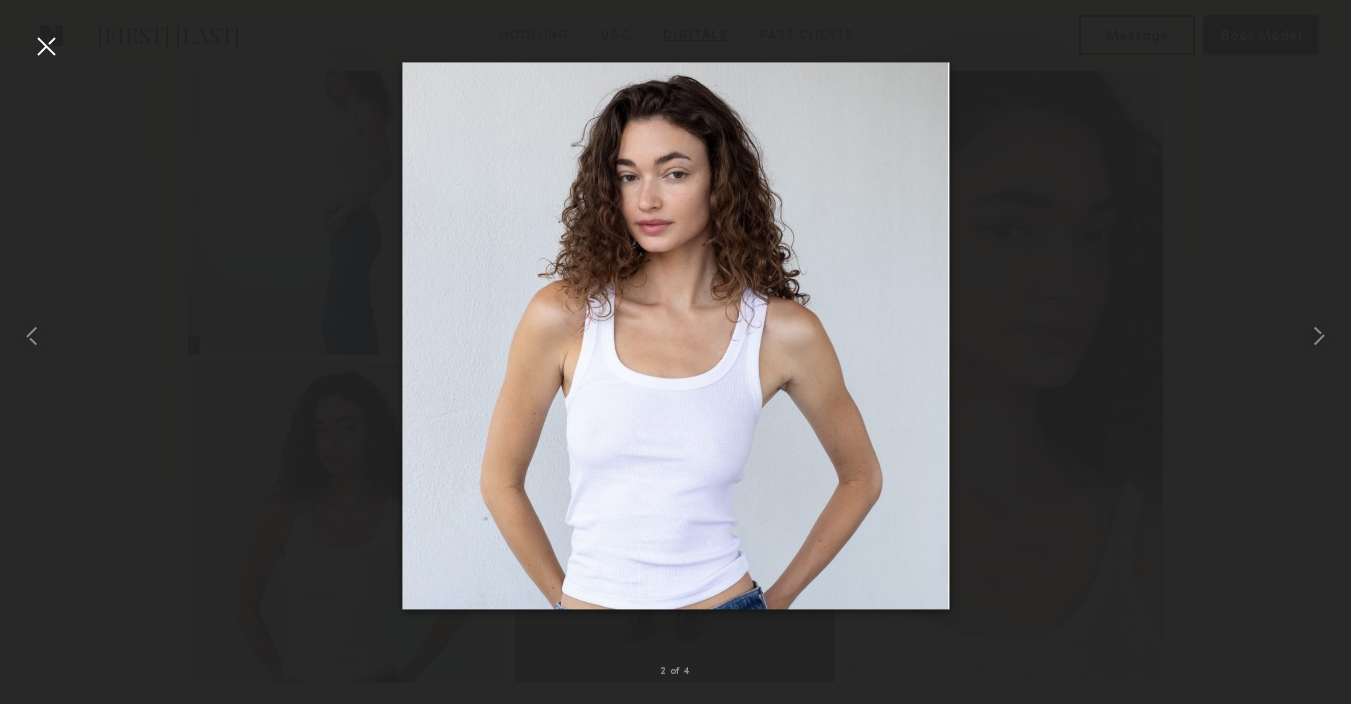 click at bounding box center (675, 336) 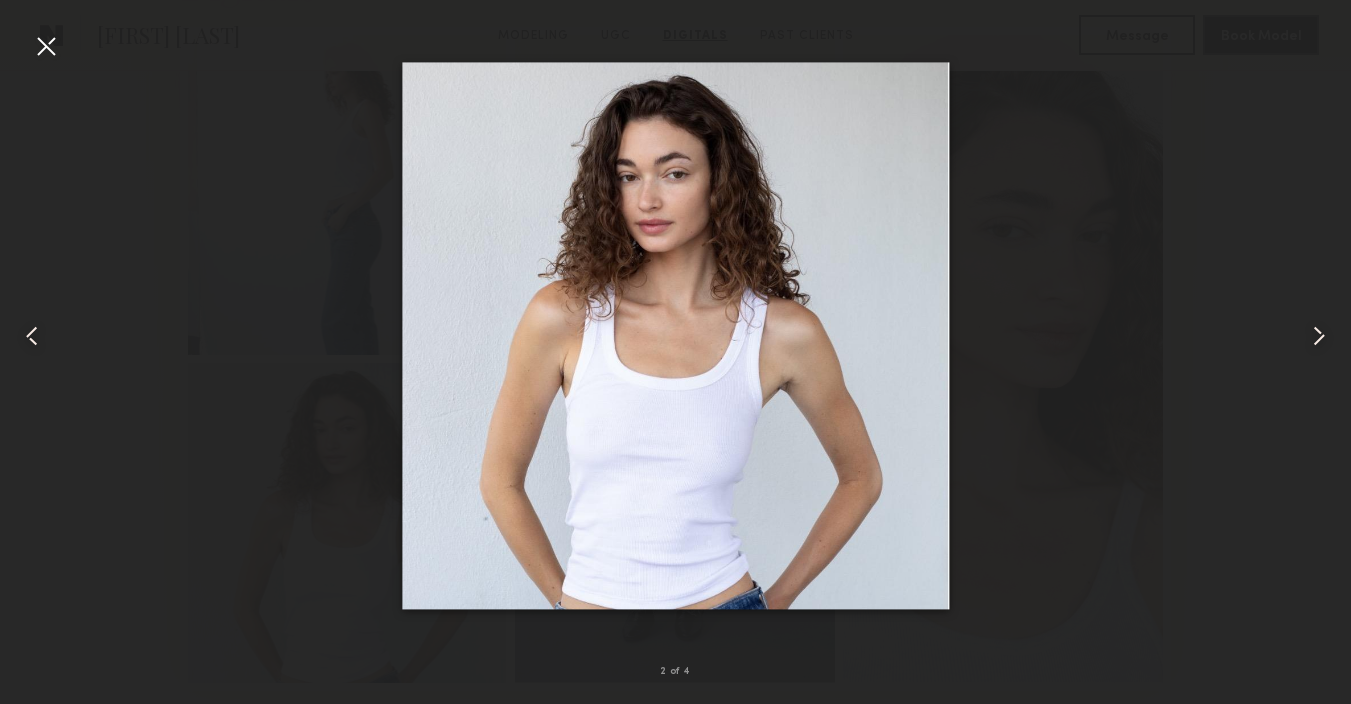 click at bounding box center (46, 46) 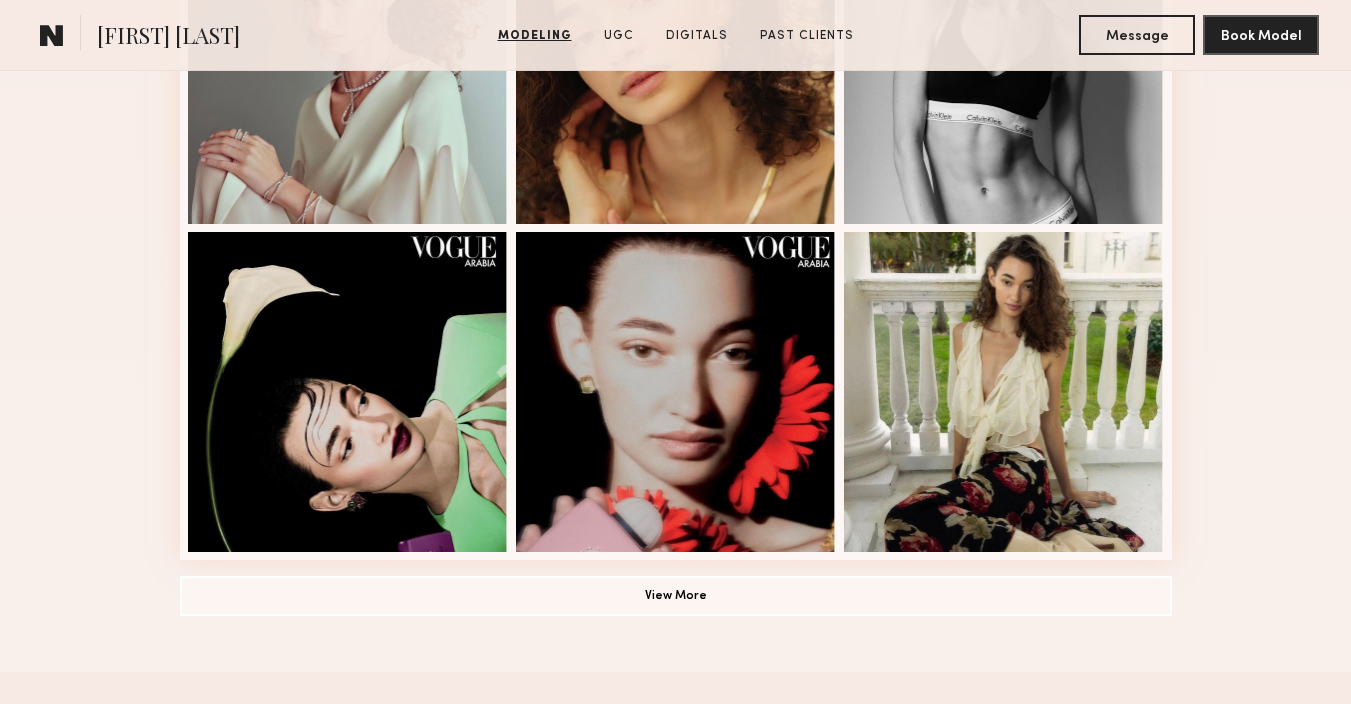 scroll, scrollTop: 1285, scrollLeft: 0, axis: vertical 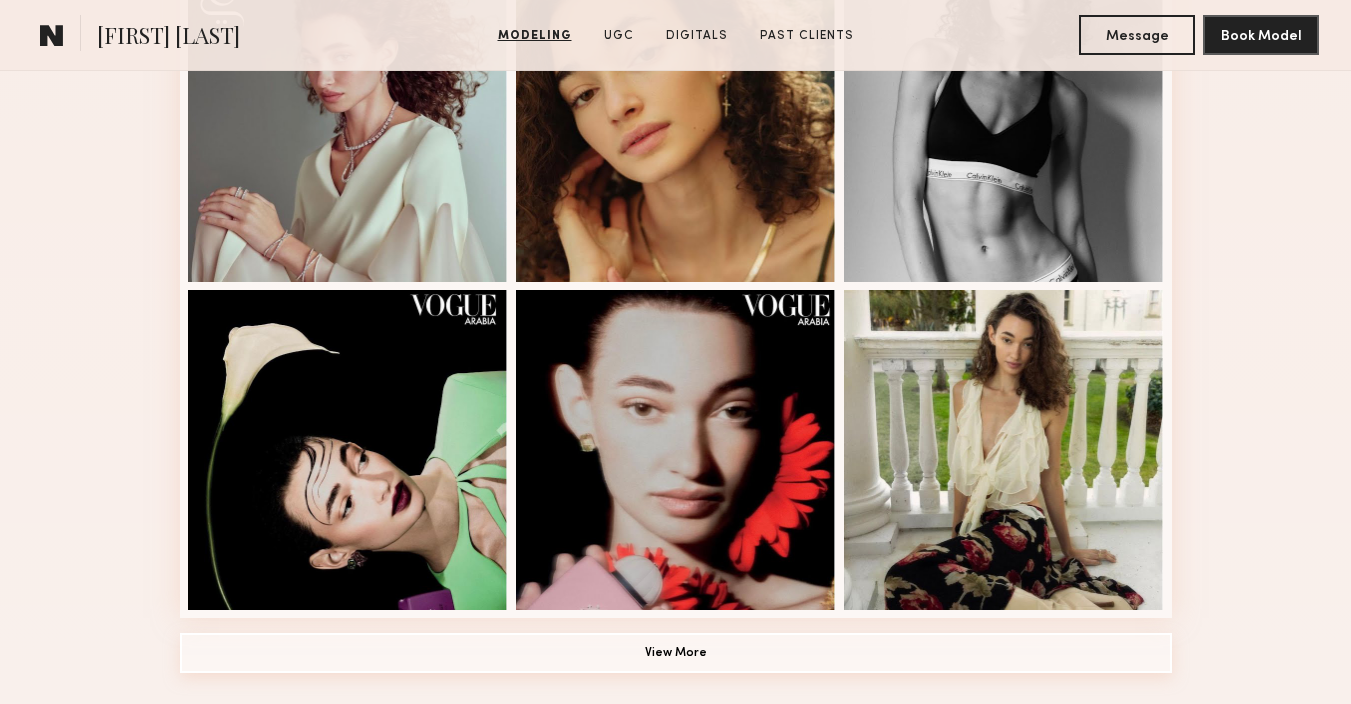 click on "View More" 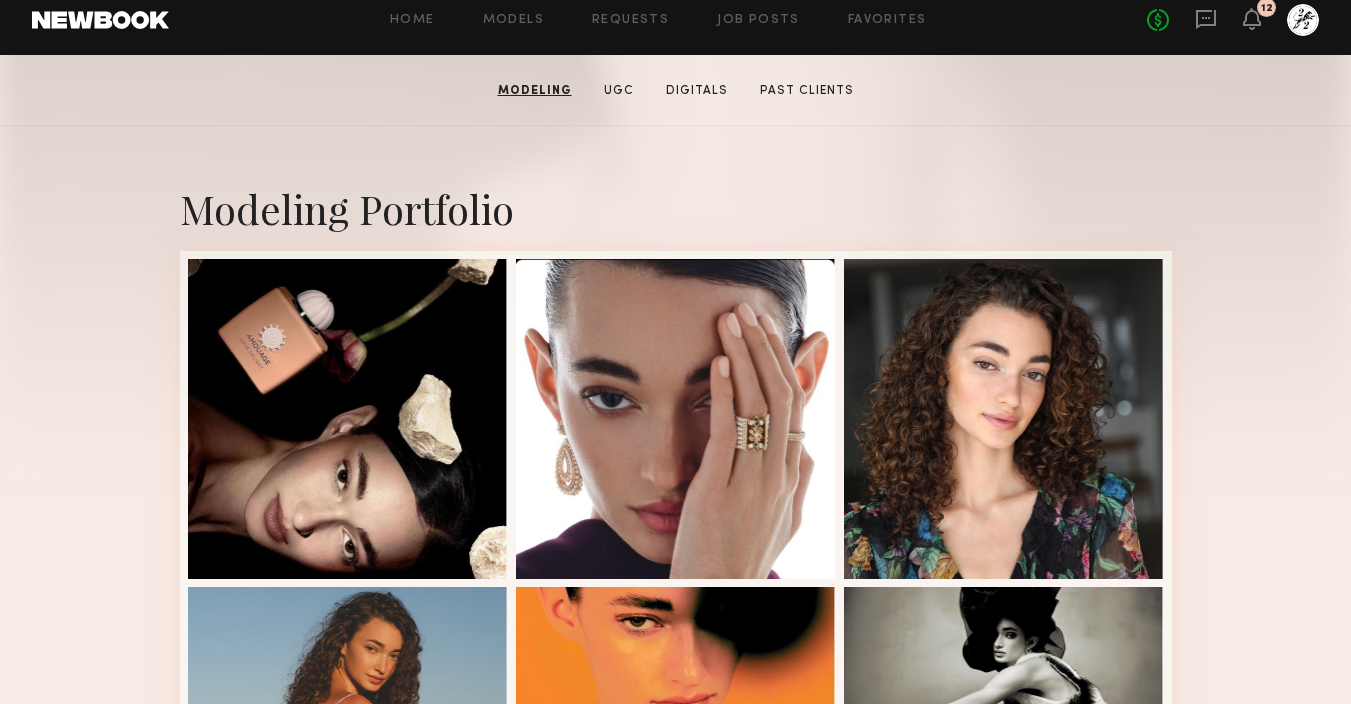 scroll, scrollTop: 321, scrollLeft: 0, axis: vertical 